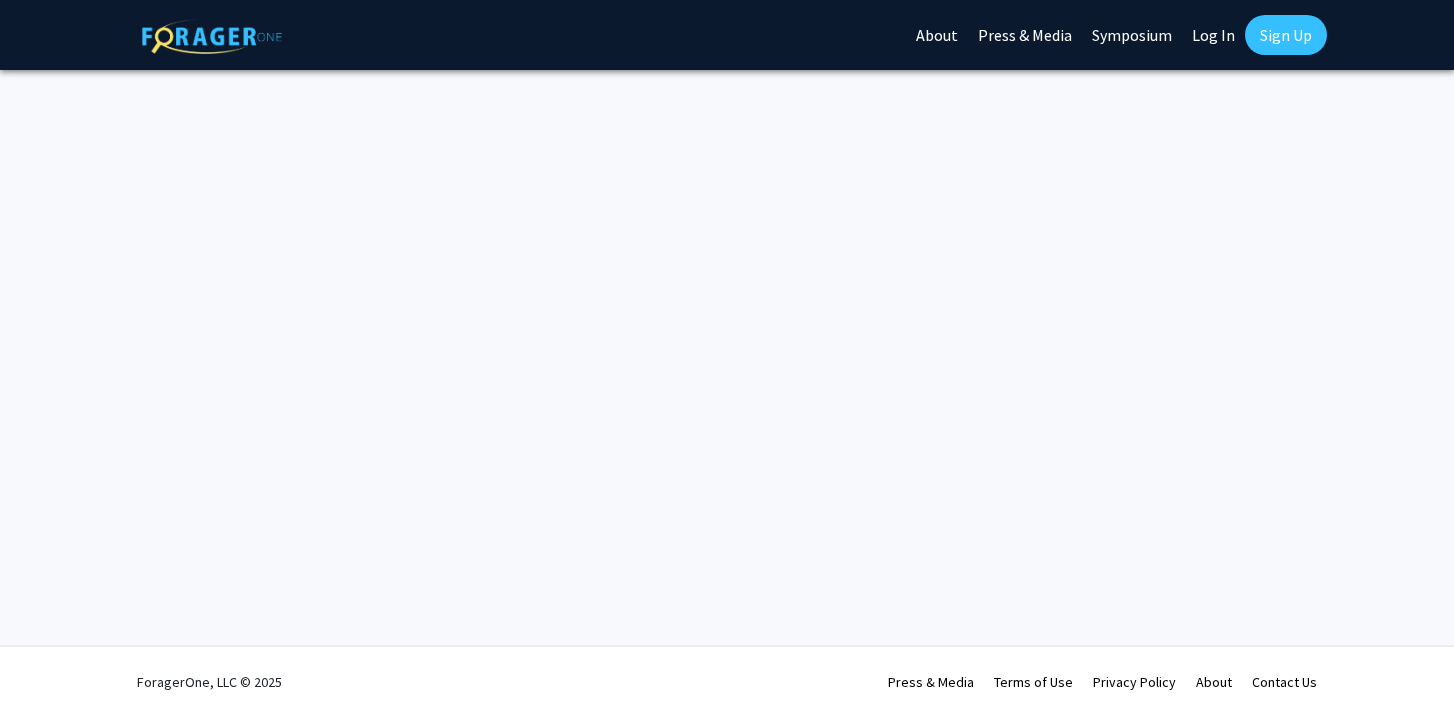 scroll, scrollTop: 0, scrollLeft: 0, axis: both 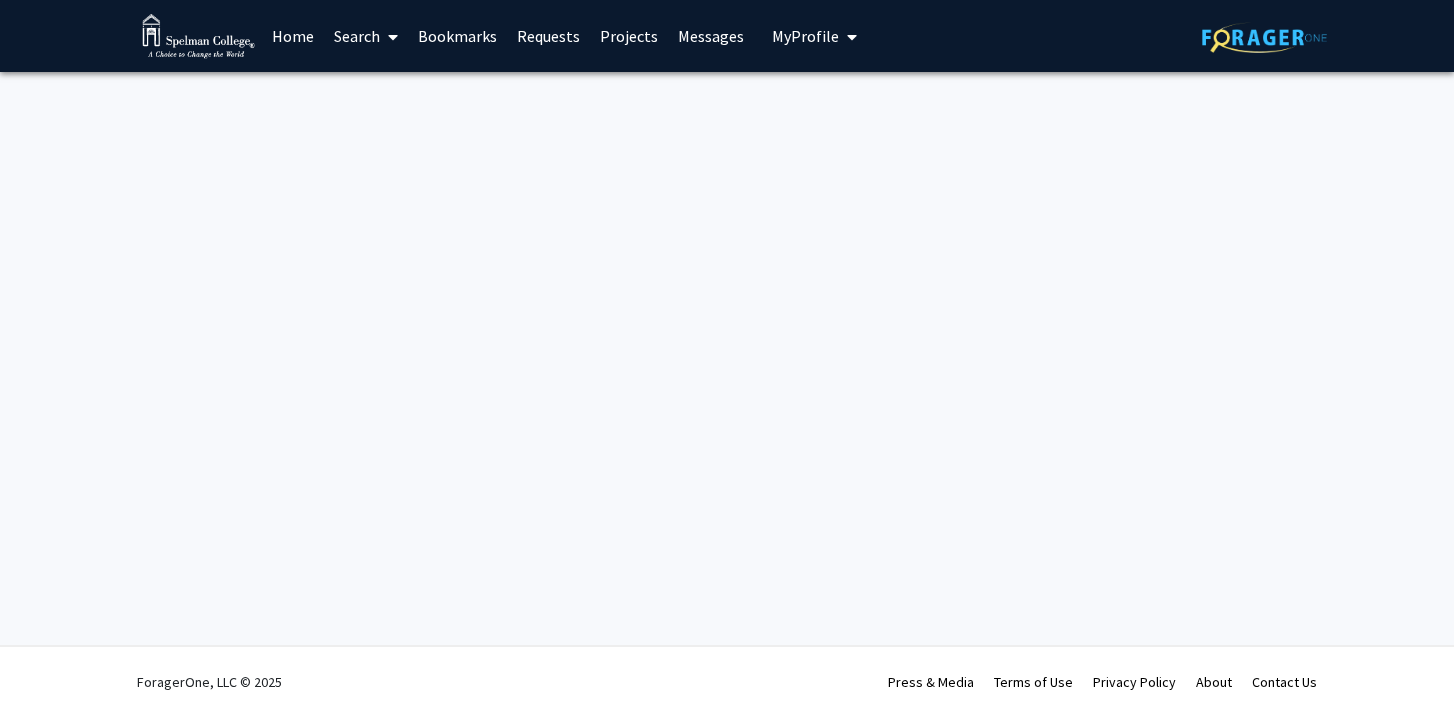 click on "My   Profile" at bounding box center (805, 36) 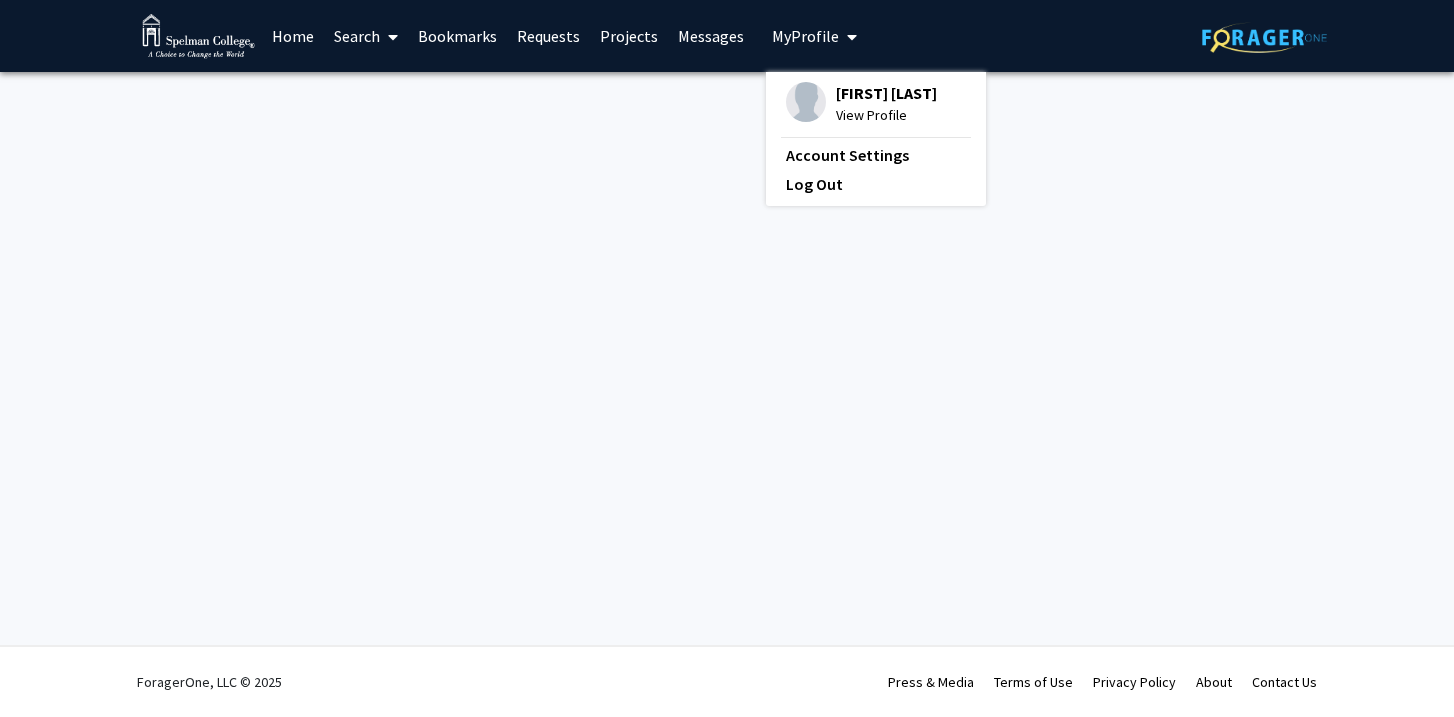 click on "Projects" at bounding box center [629, 36] 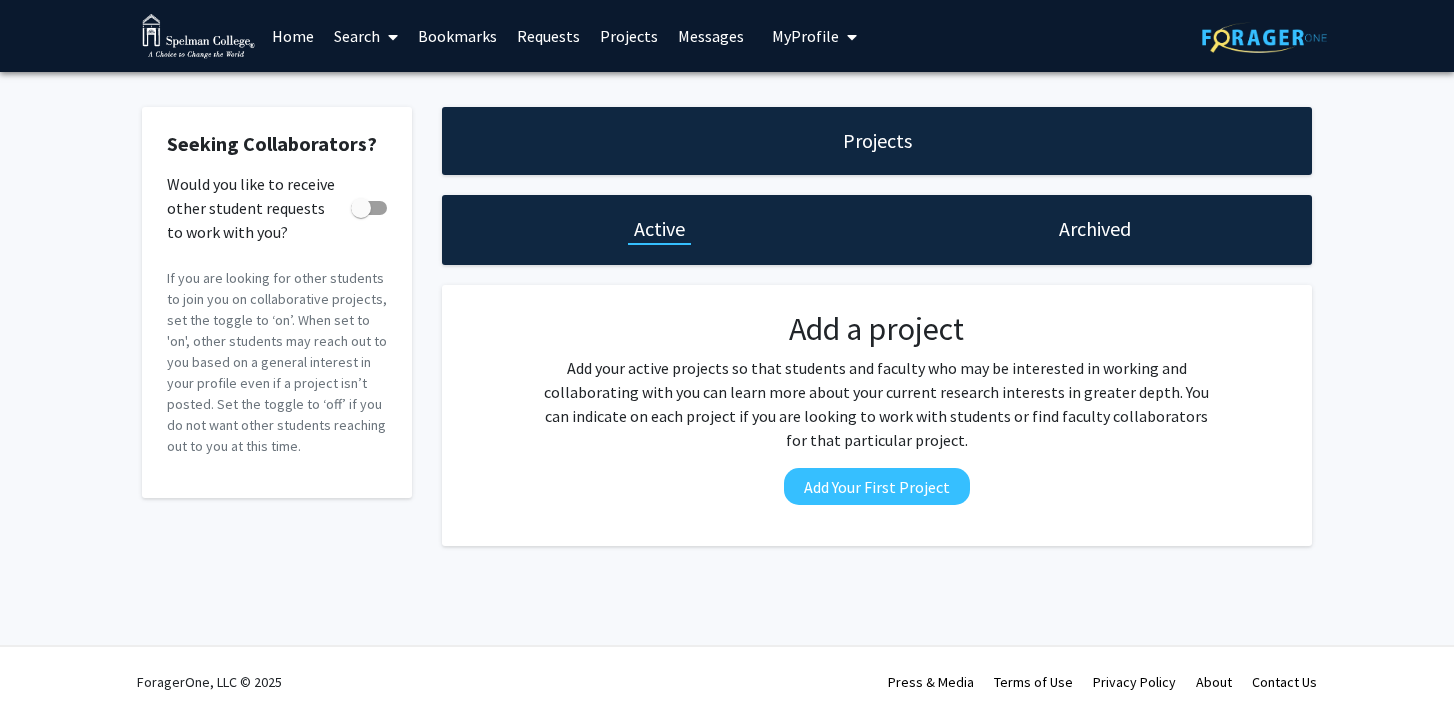 click on "Search" at bounding box center (366, 36) 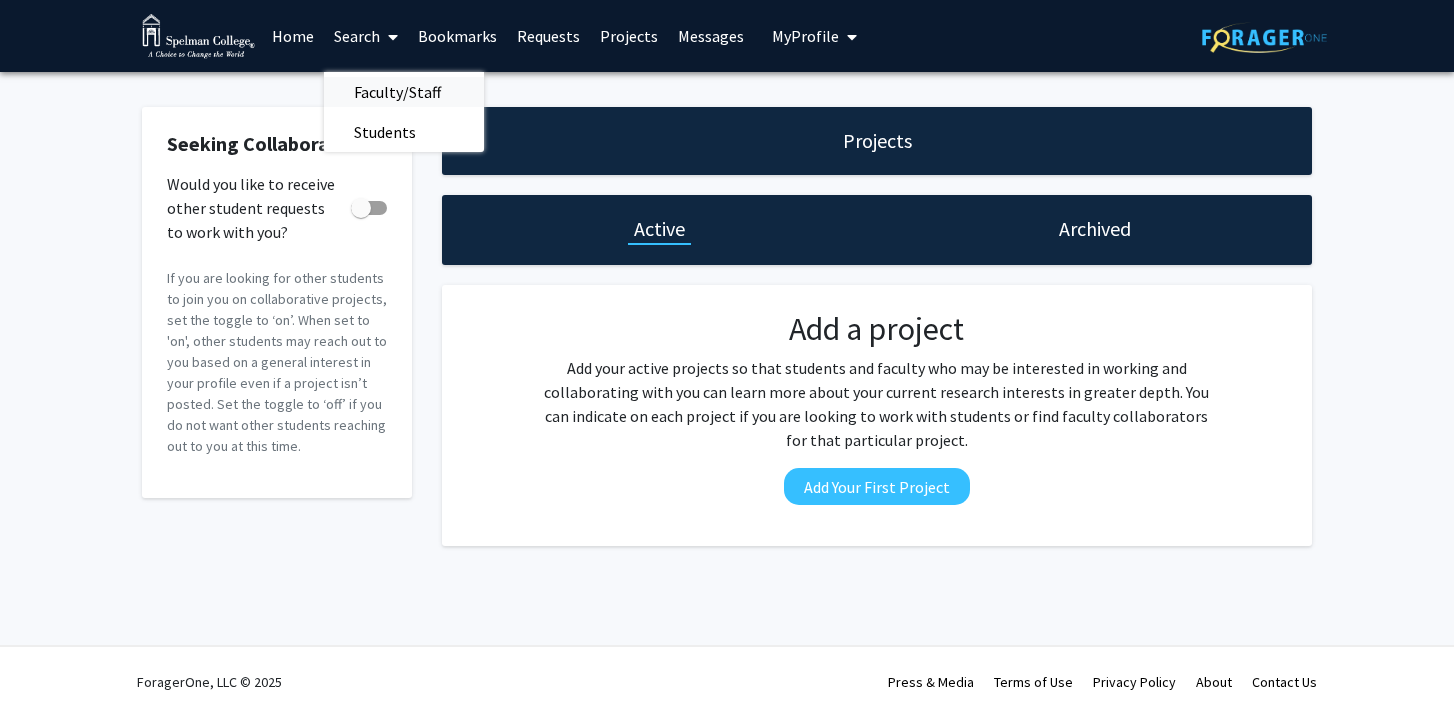 click on "Faculty/Staff" at bounding box center (397, 92) 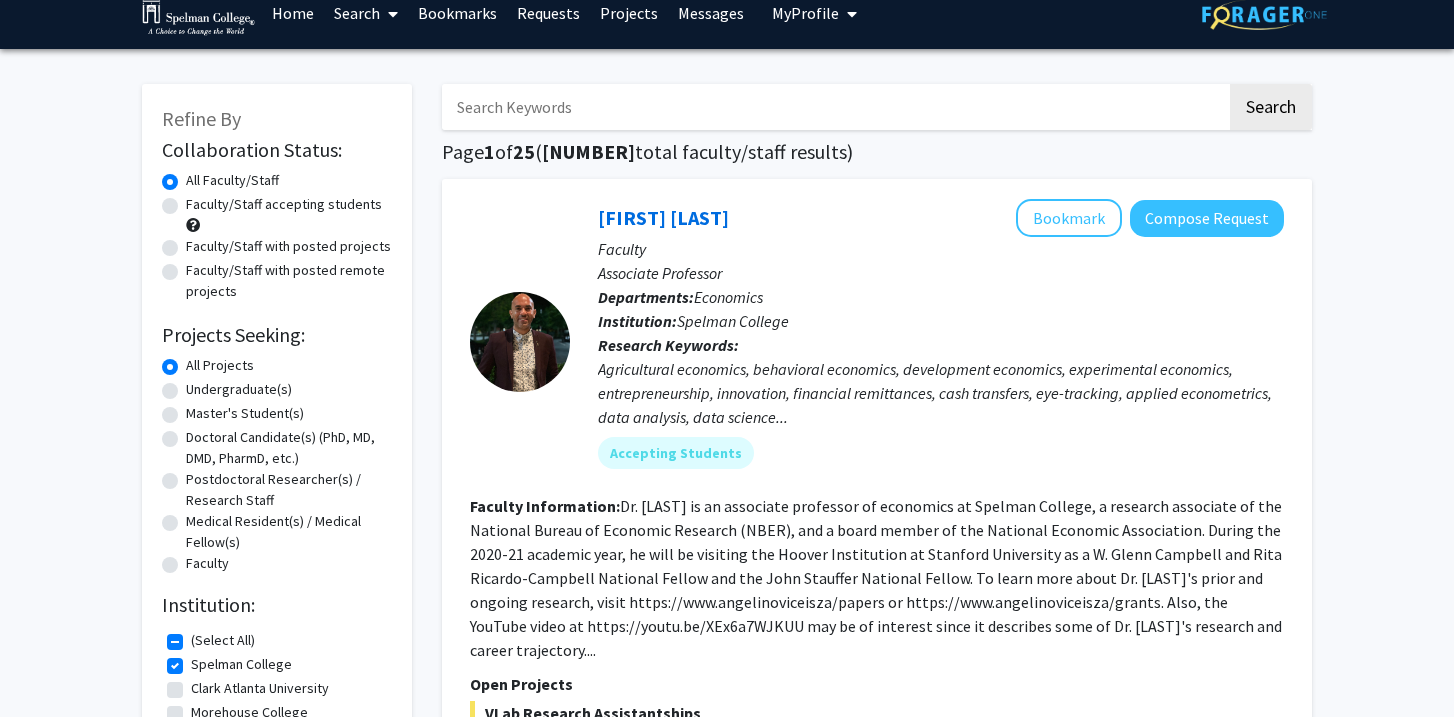 scroll, scrollTop: 26, scrollLeft: 0, axis: vertical 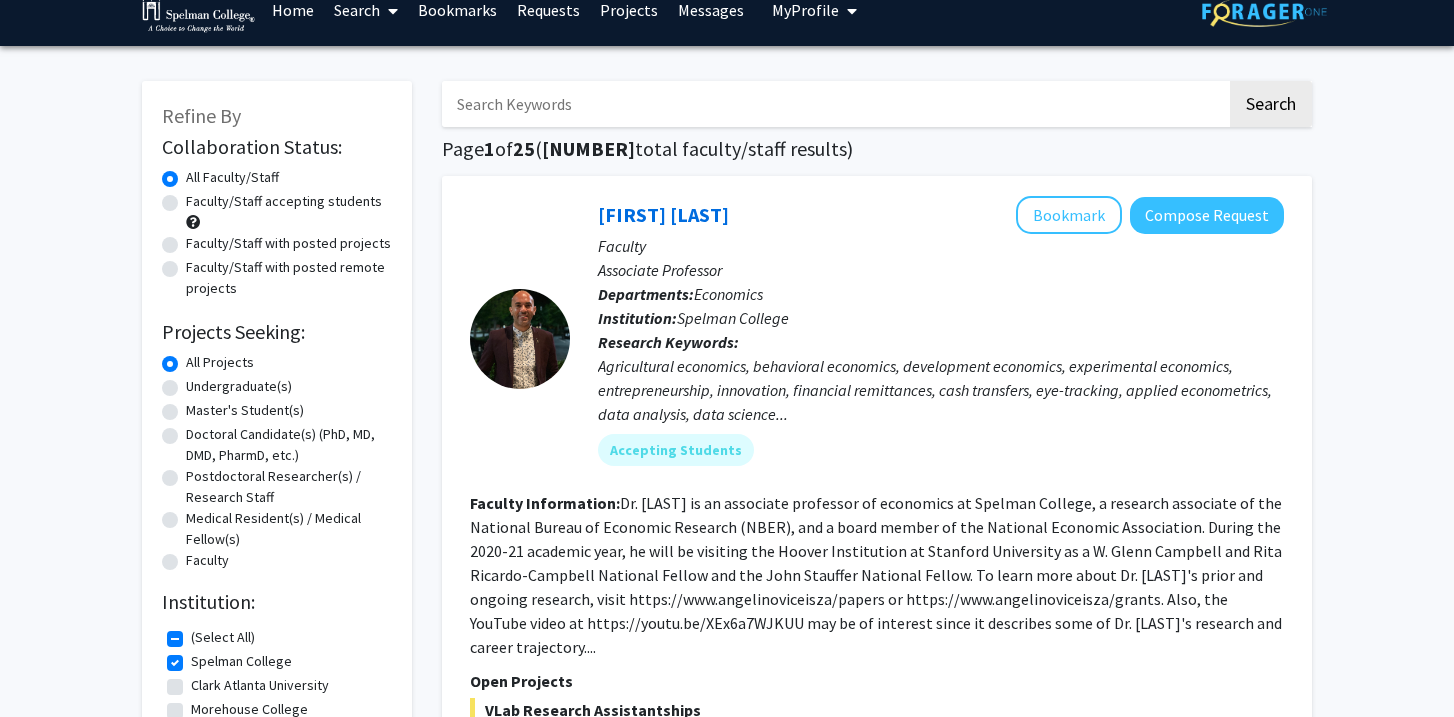 click on "Faculty/Staff accepting students" 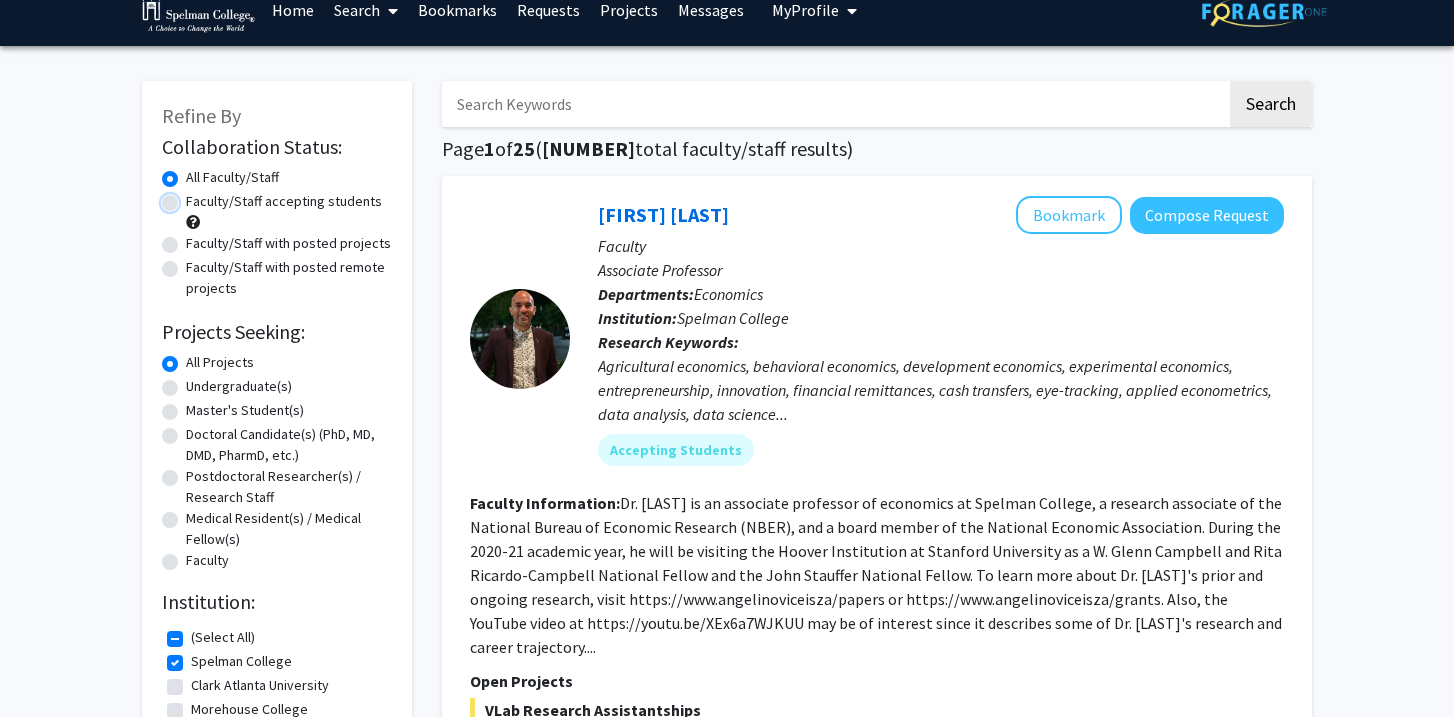 click on "Faculty/Staff accepting students" at bounding box center (192, 197) 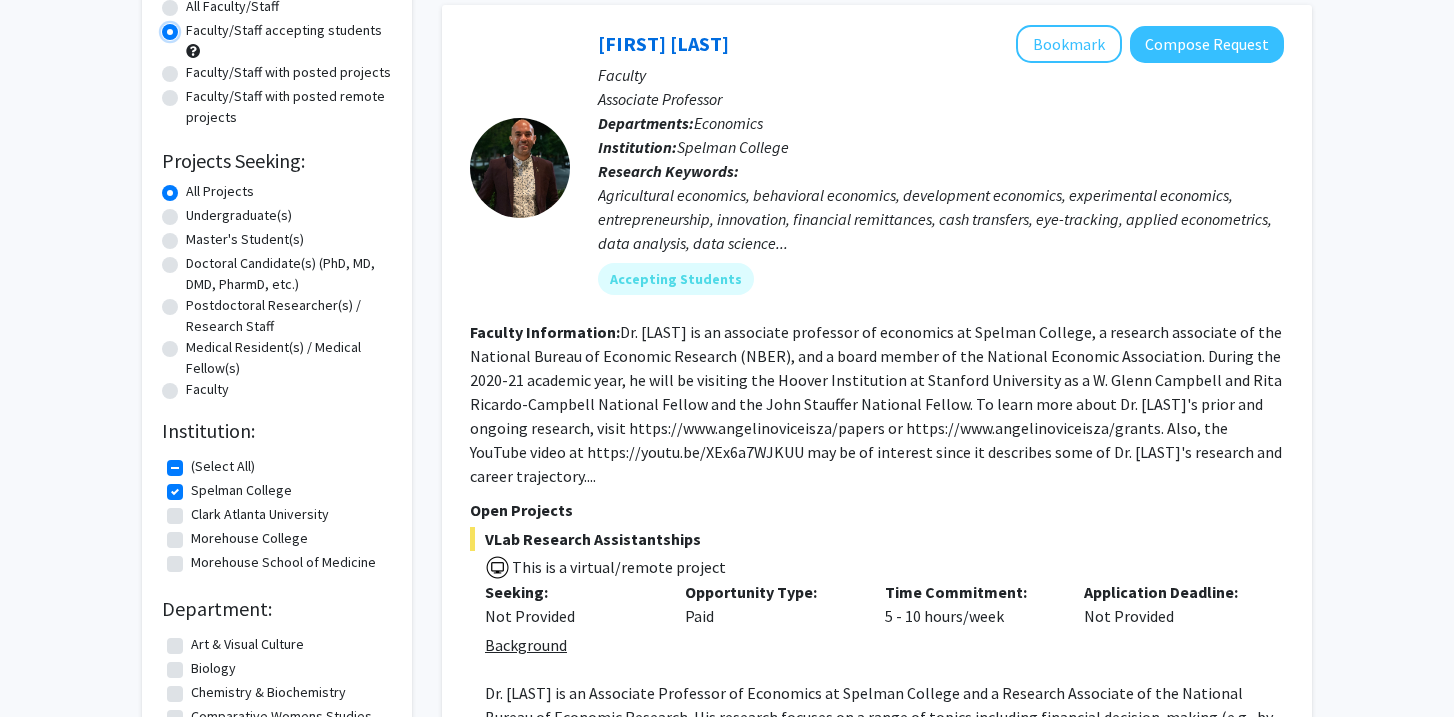scroll, scrollTop: 291, scrollLeft: 0, axis: vertical 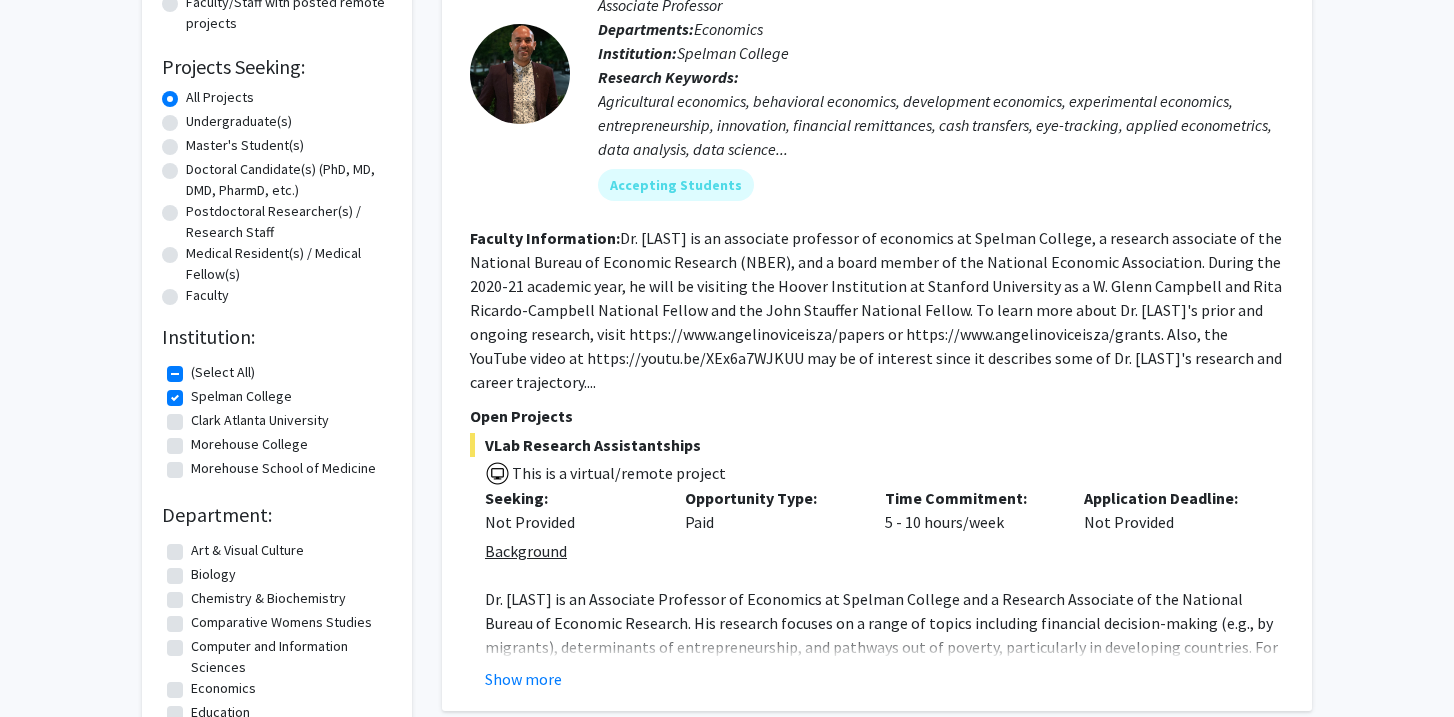 click on "Spelman College" 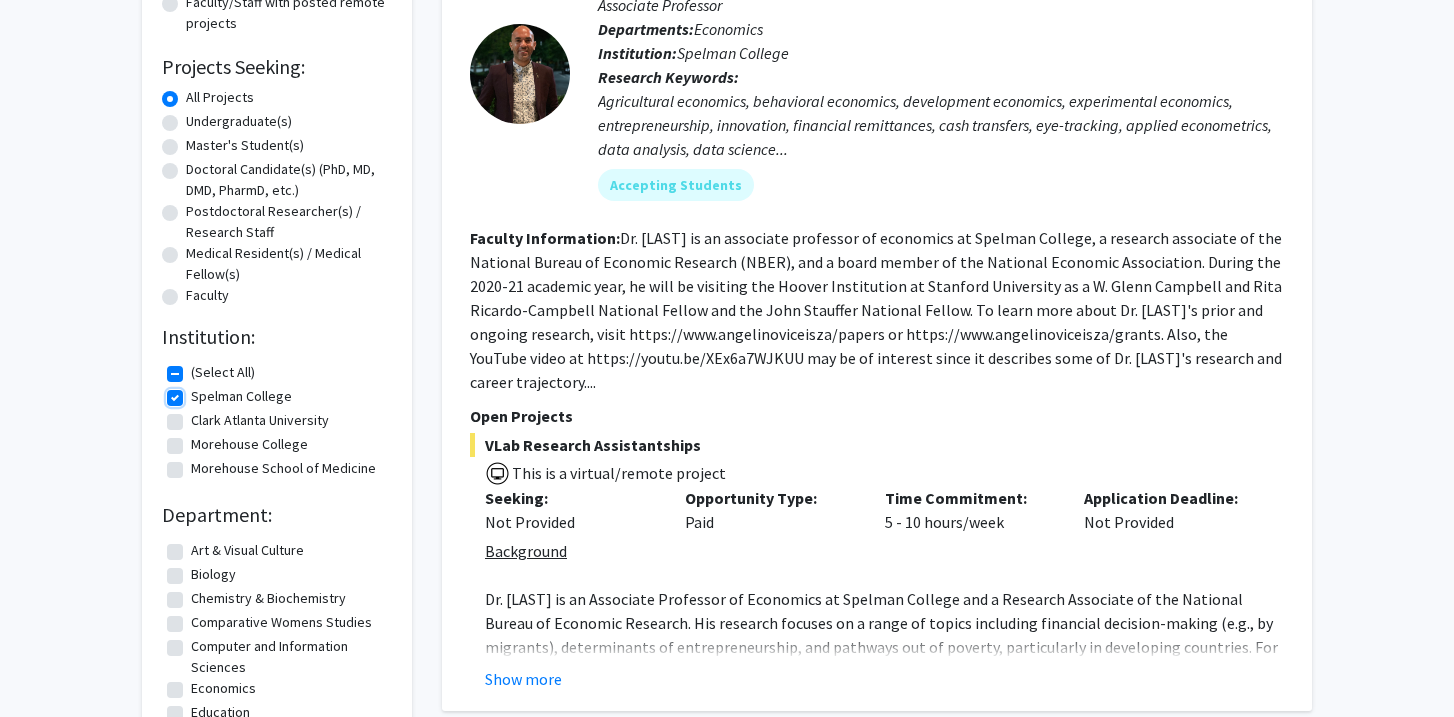 click on "Spelman College" at bounding box center [197, 392] 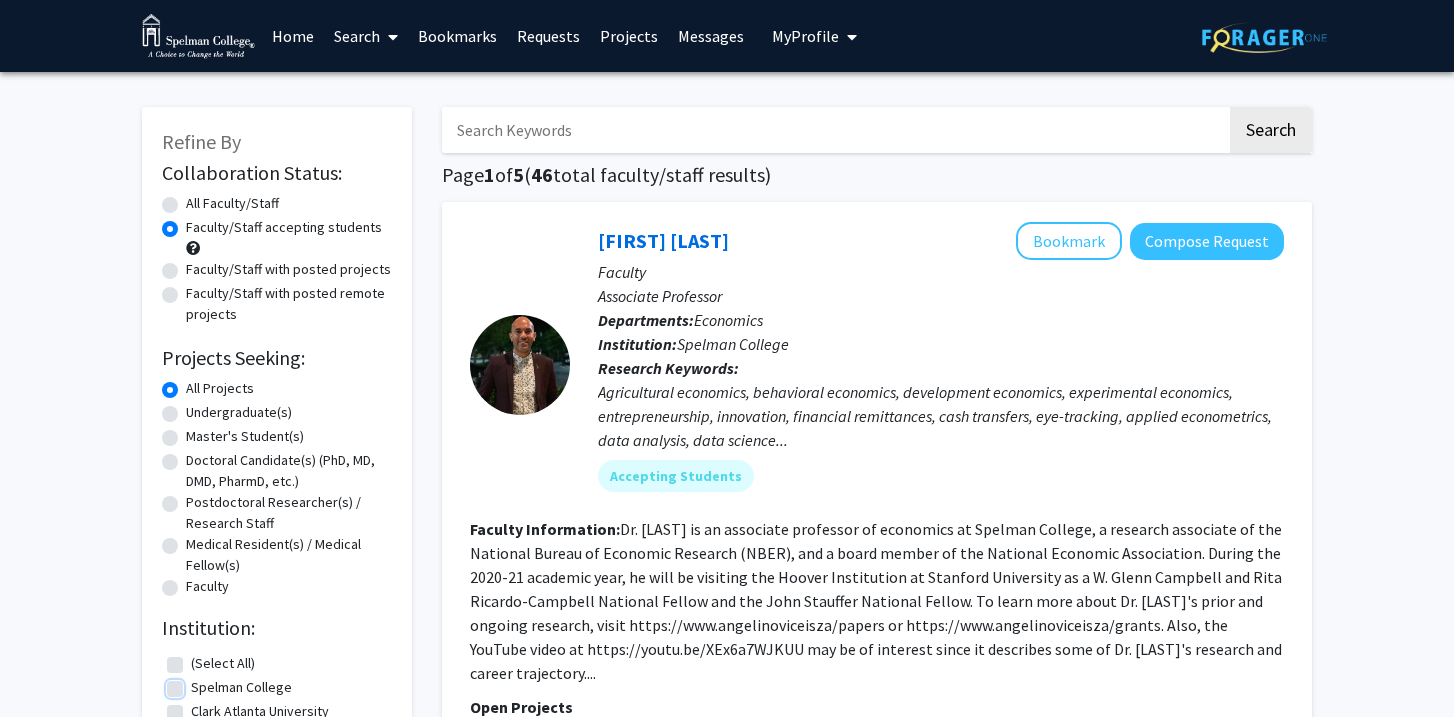 scroll, scrollTop: 224, scrollLeft: 0, axis: vertical 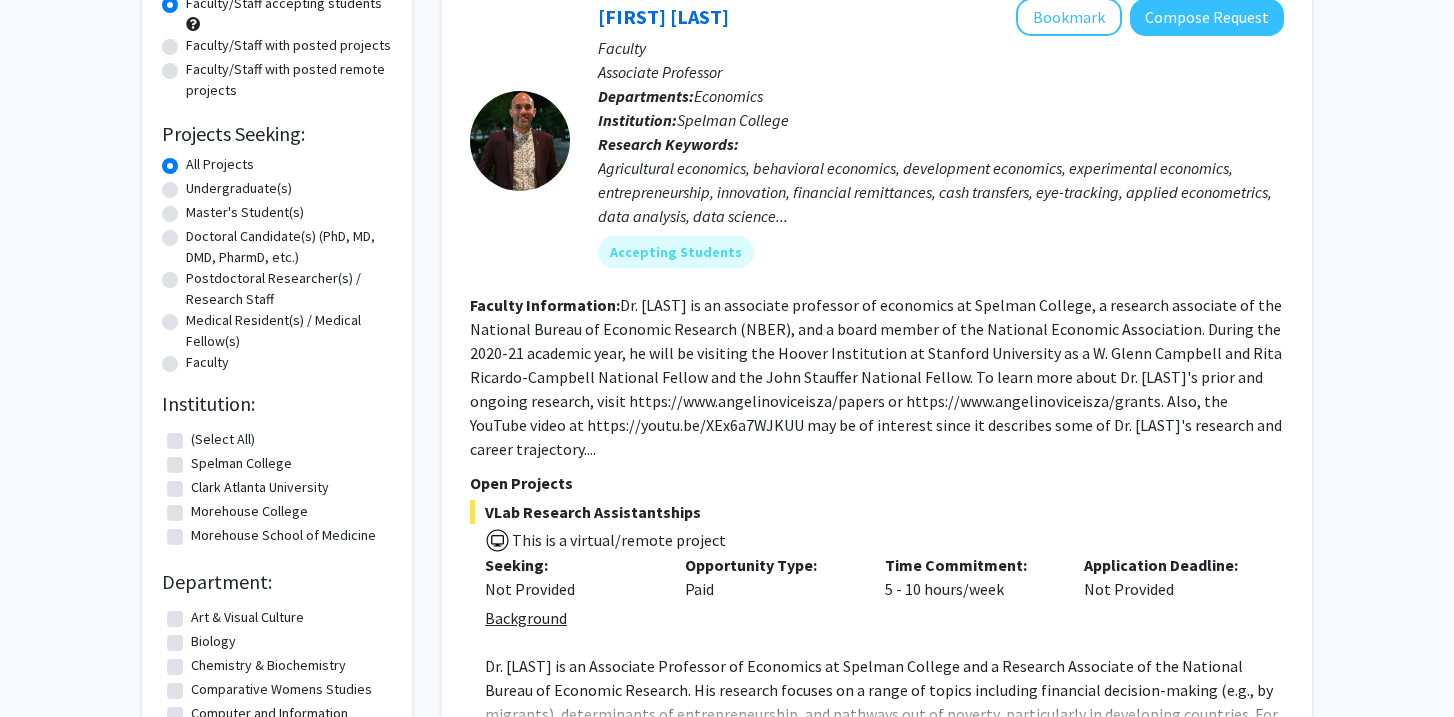 click on "(Select All)" 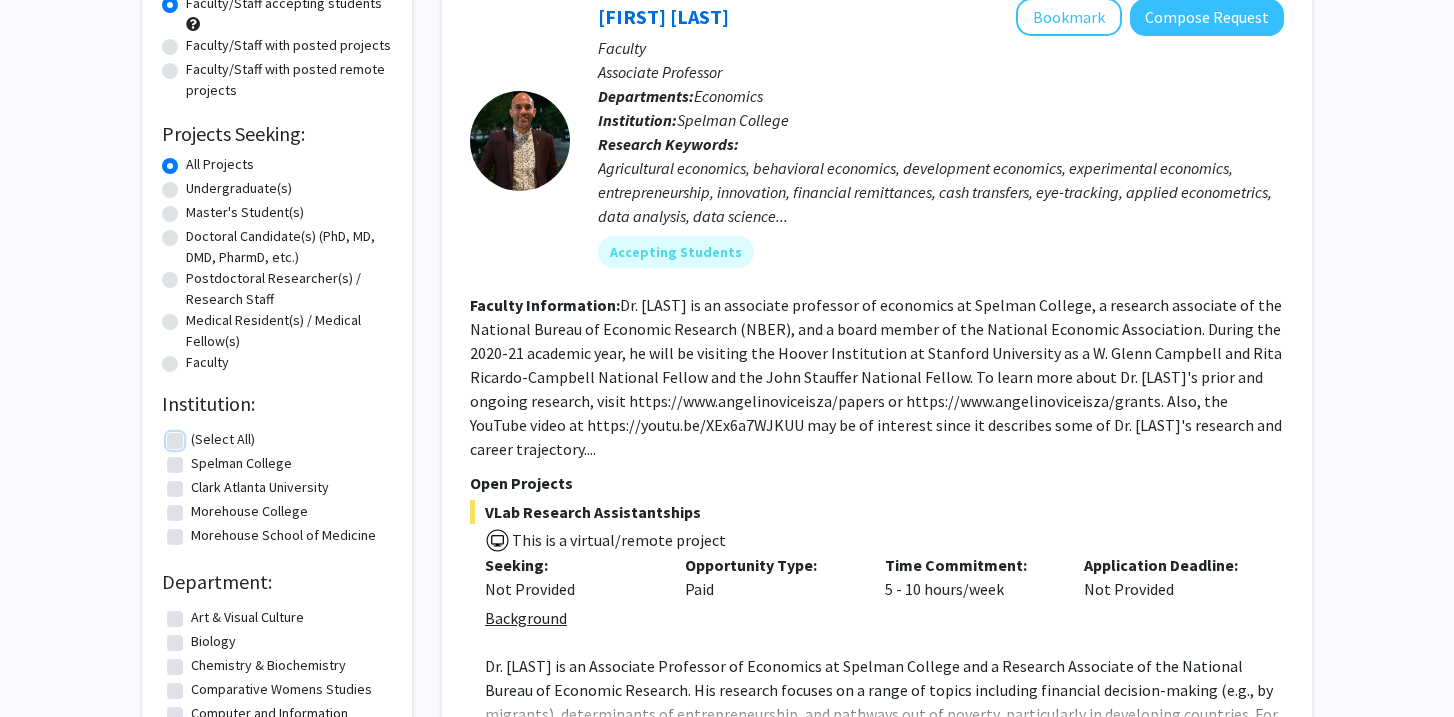 click on "(Select All)" at bounding box center [197, 435] 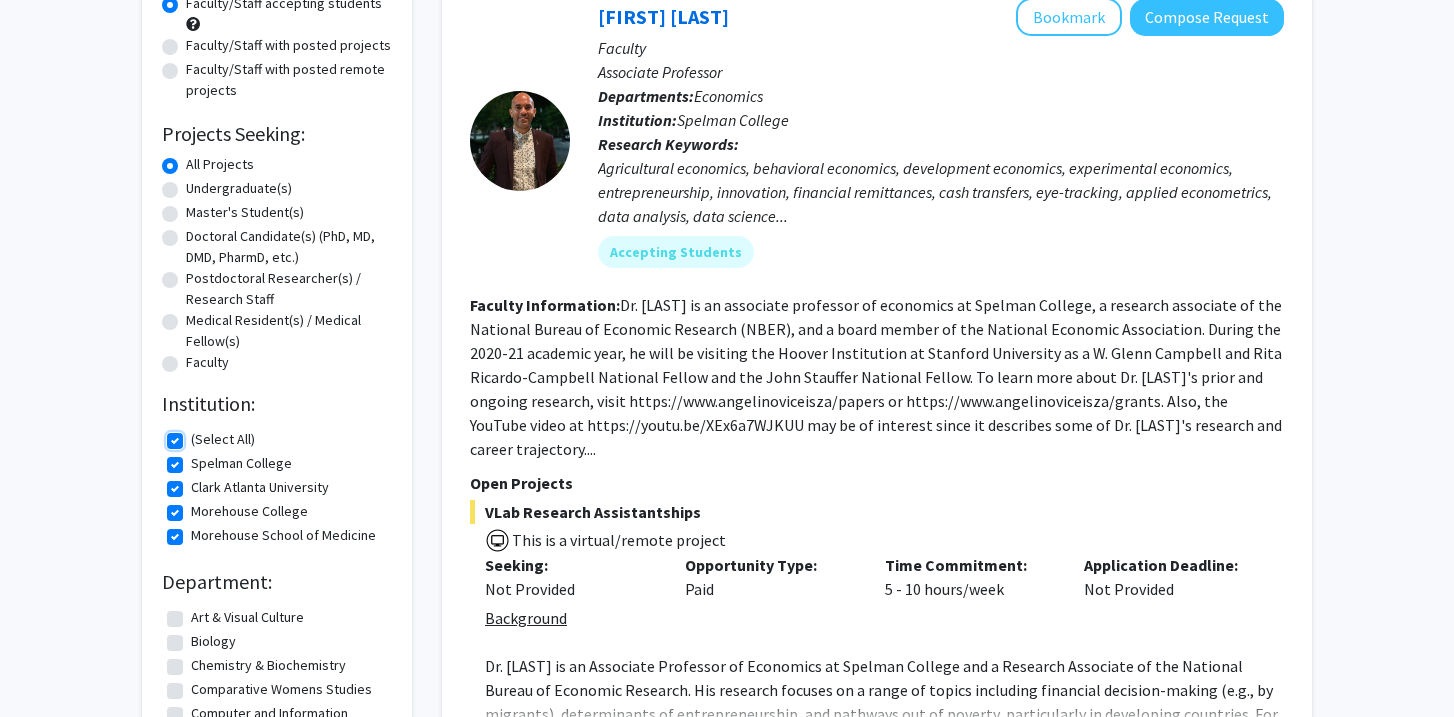 checkbox on "true" 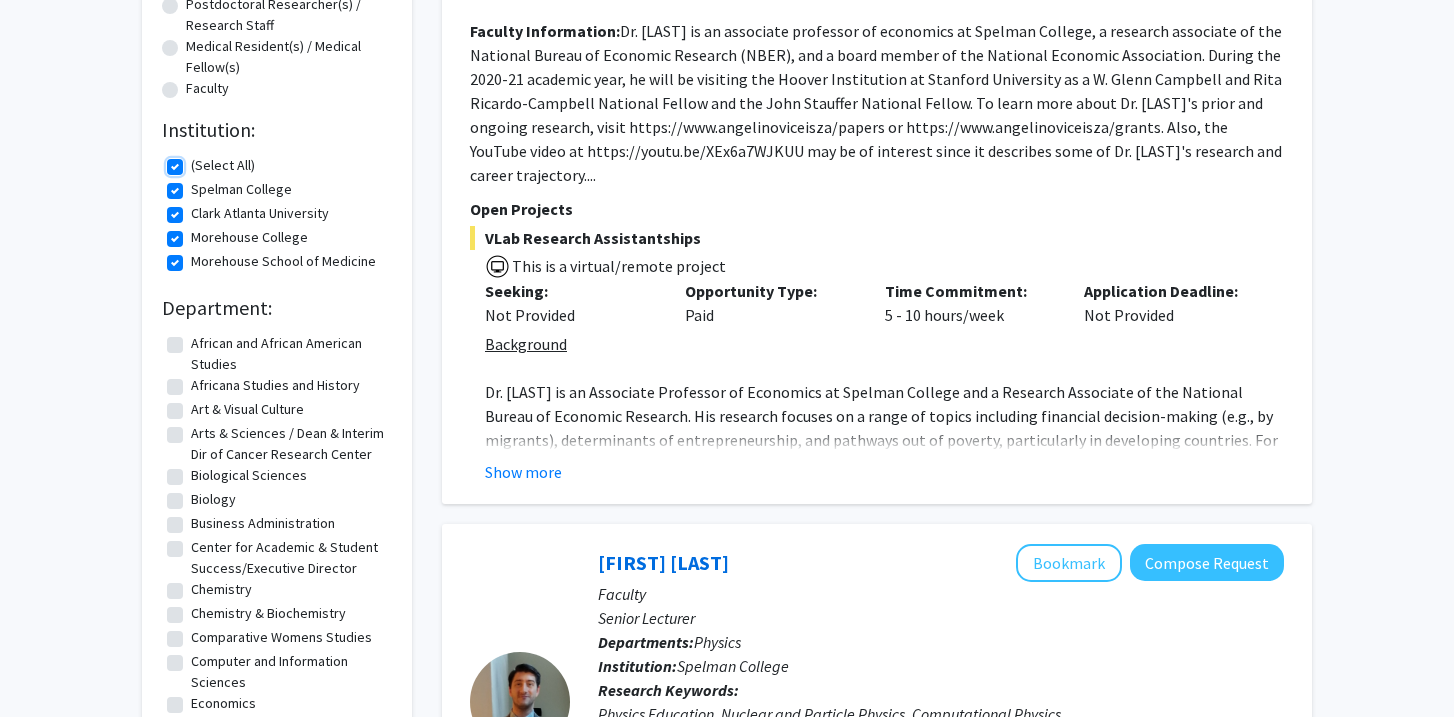 scroll, scrollTop: 630, scrollLeft: 0, axis: vertical 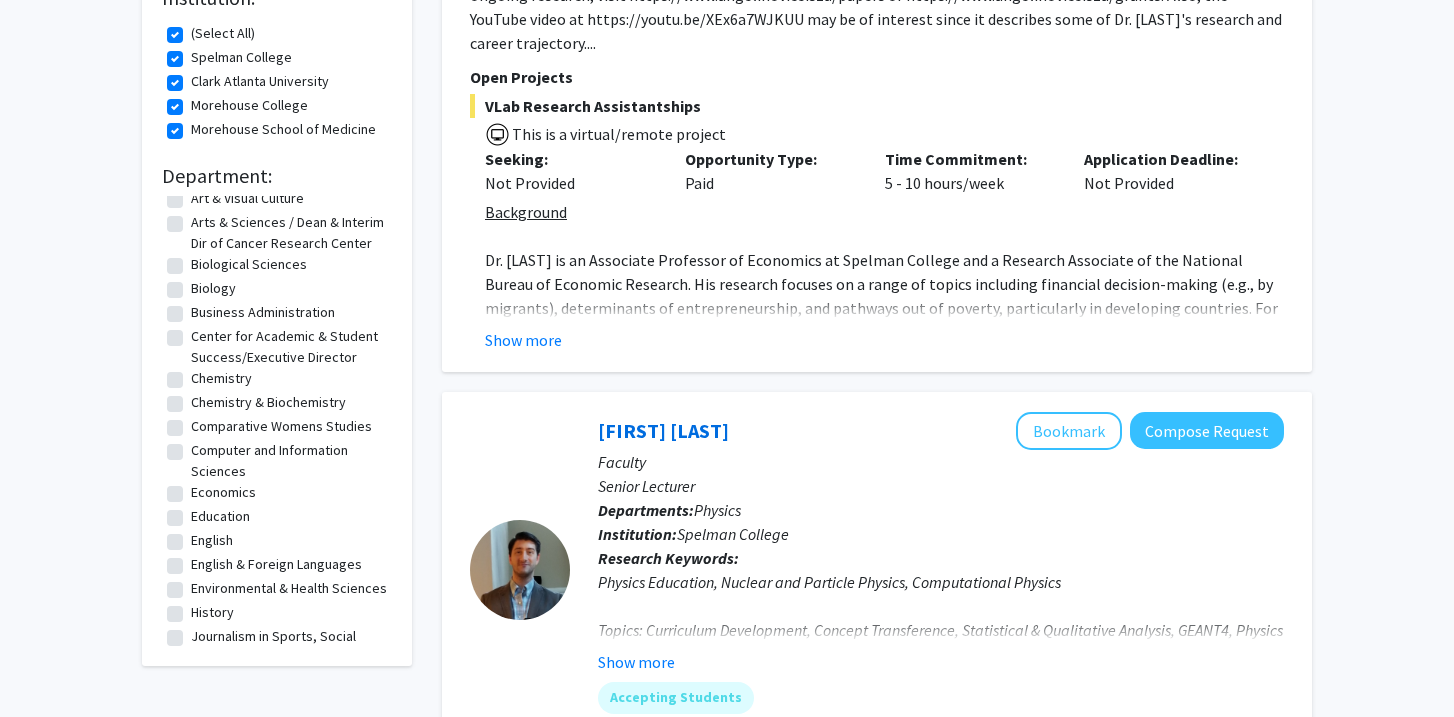 click on "Comparative Womens Studies" 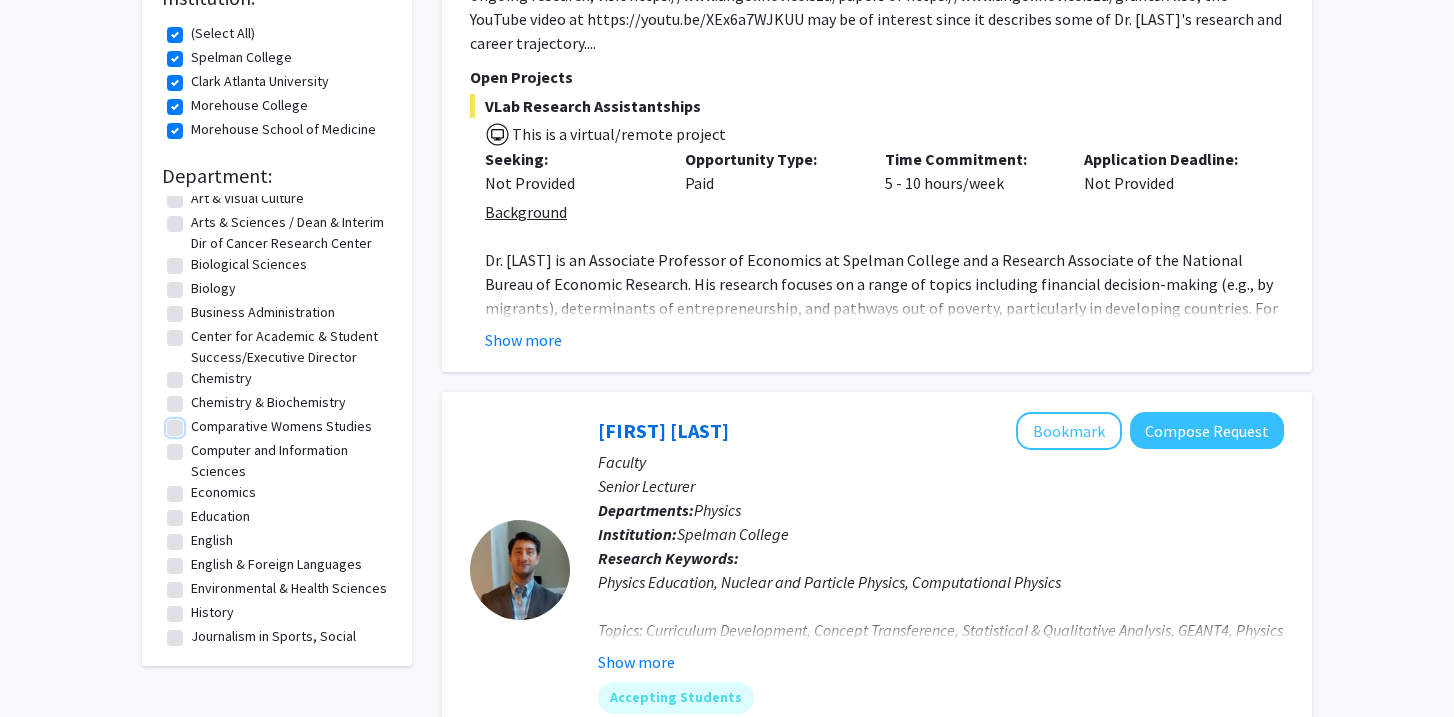 click on "Comparative Womens Studies" at bounding box center (197, 422) 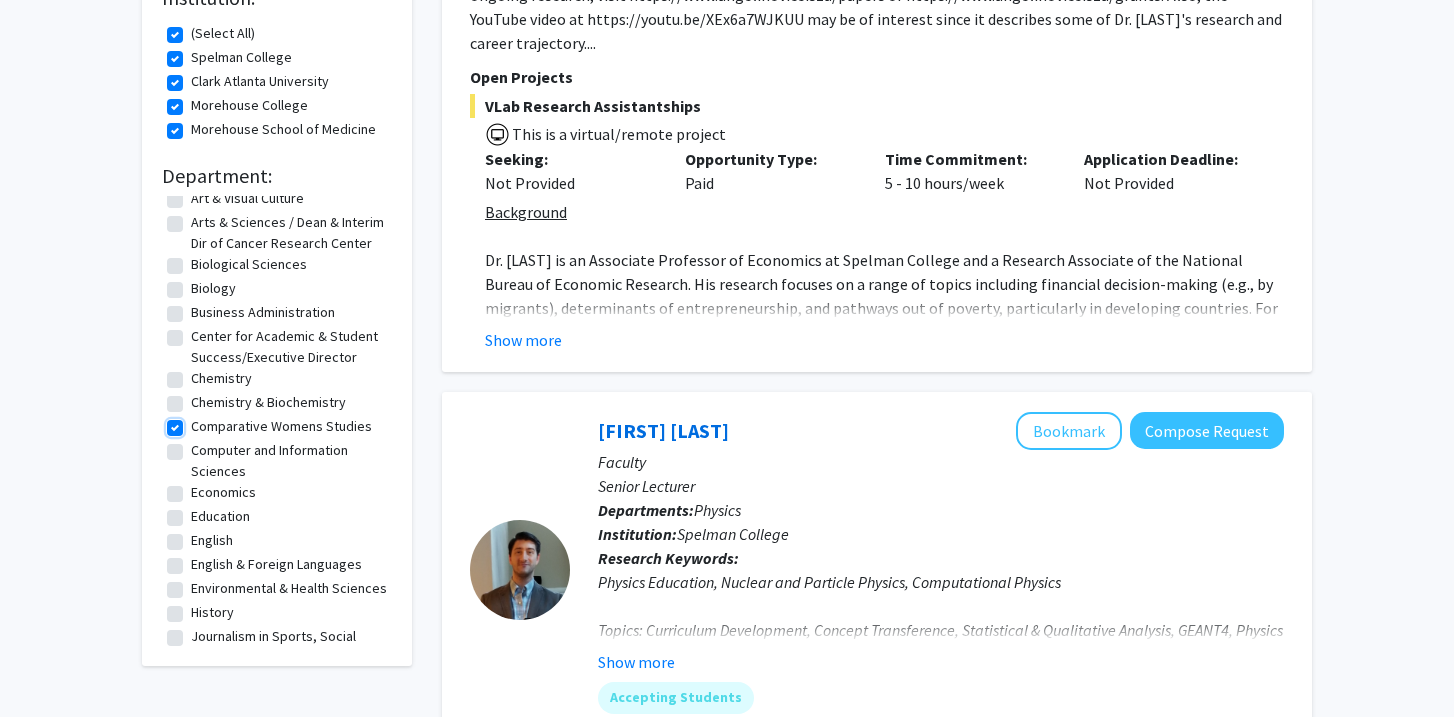 scroll, scrollTop: 0, scrollLeft: 0, axis: both 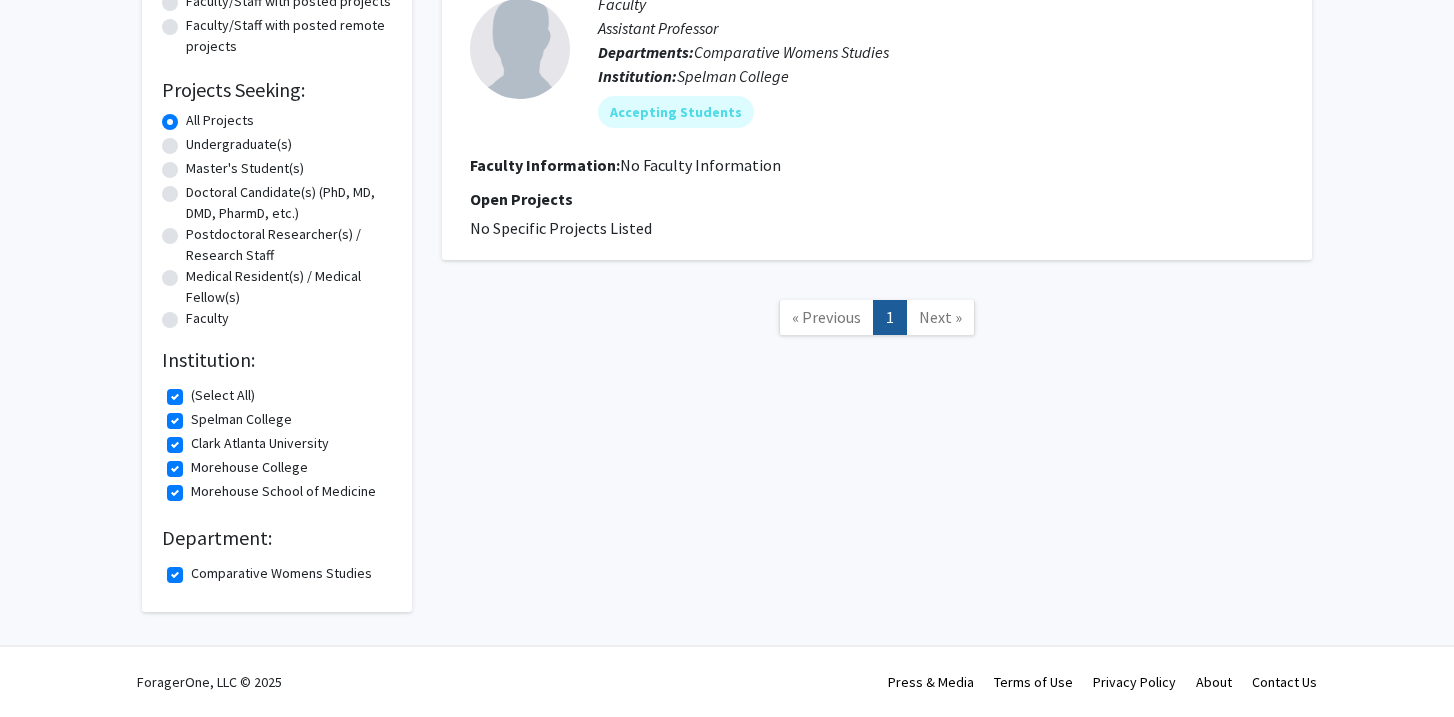 click on "Comparative Womens Studies" 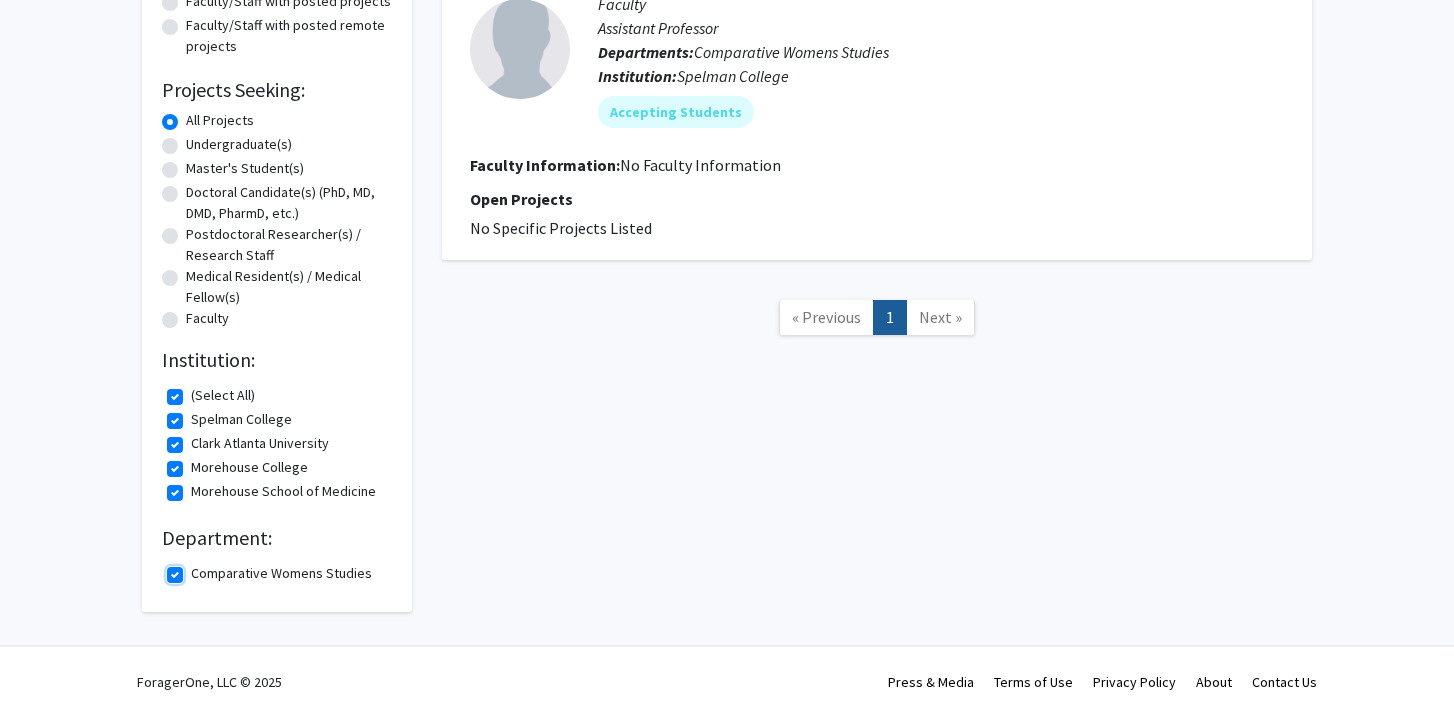 click on "Comparative Womens Studies" at bounding box center (197, 569) 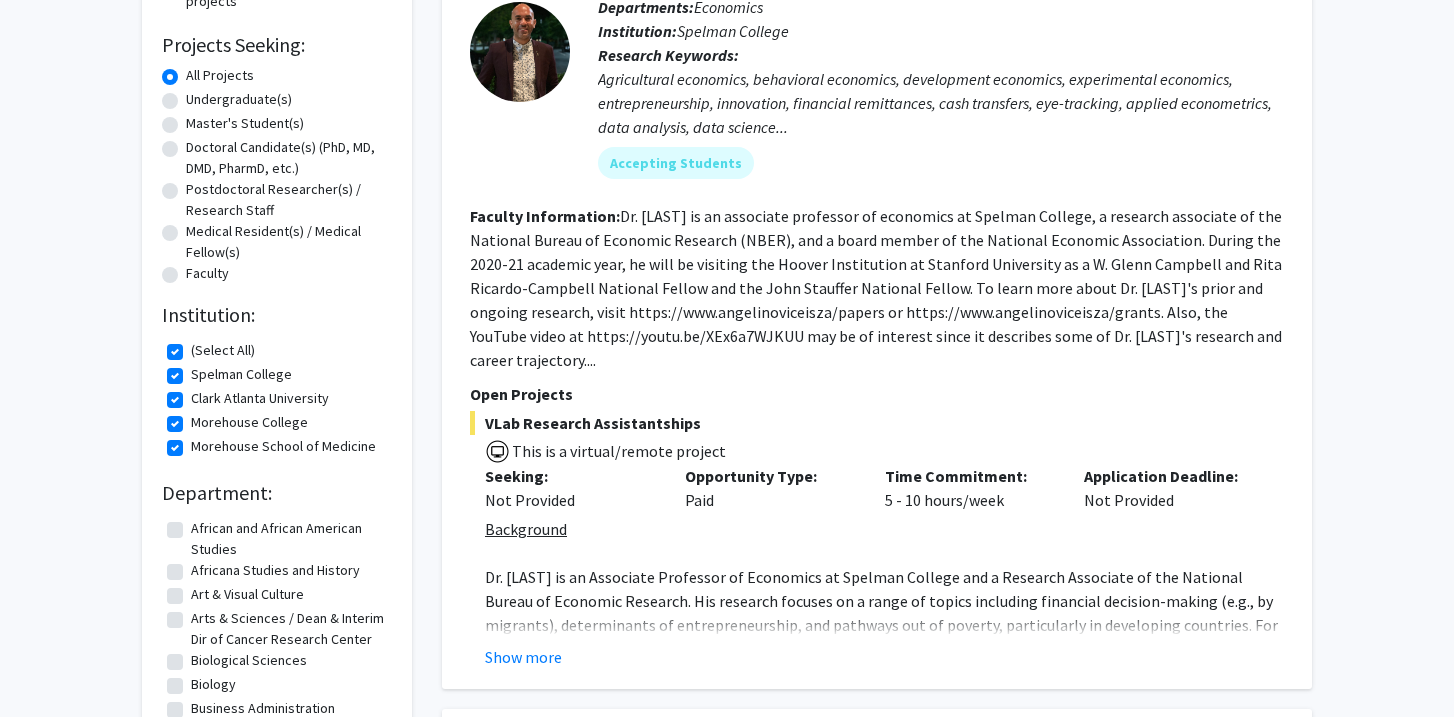 scroll, scrollTop: 446, scrollLeft: 0, axis: vertical 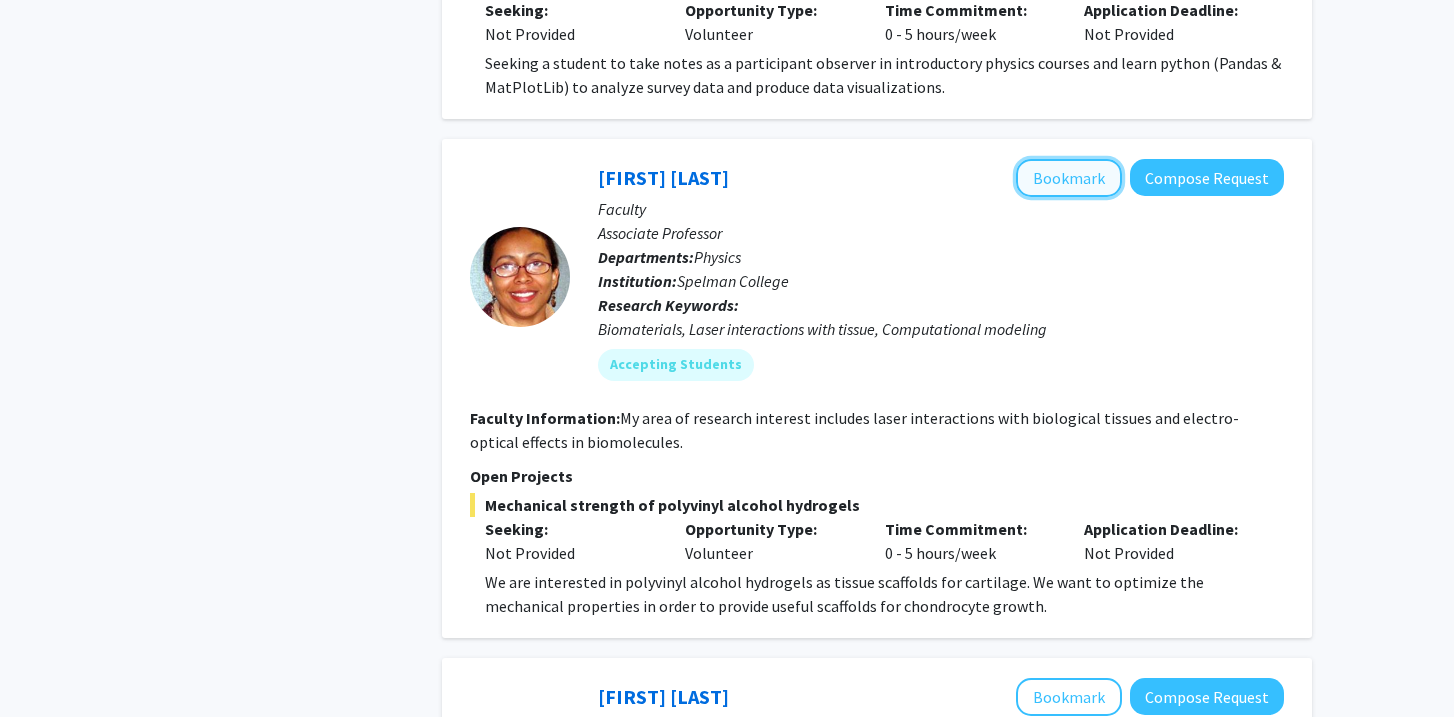 click on "Bookmark" 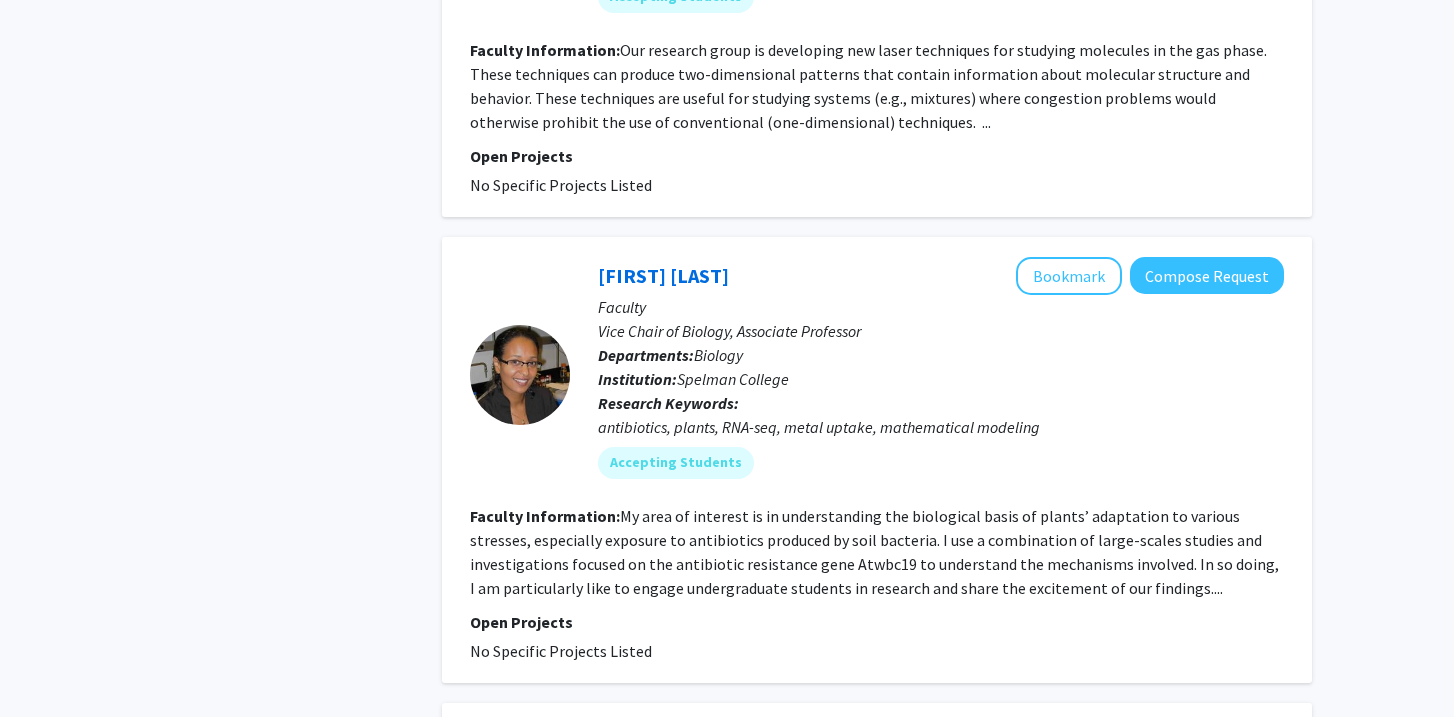 scroll, scrollTop: 4349, scrollLeft: 0, axis: vertical 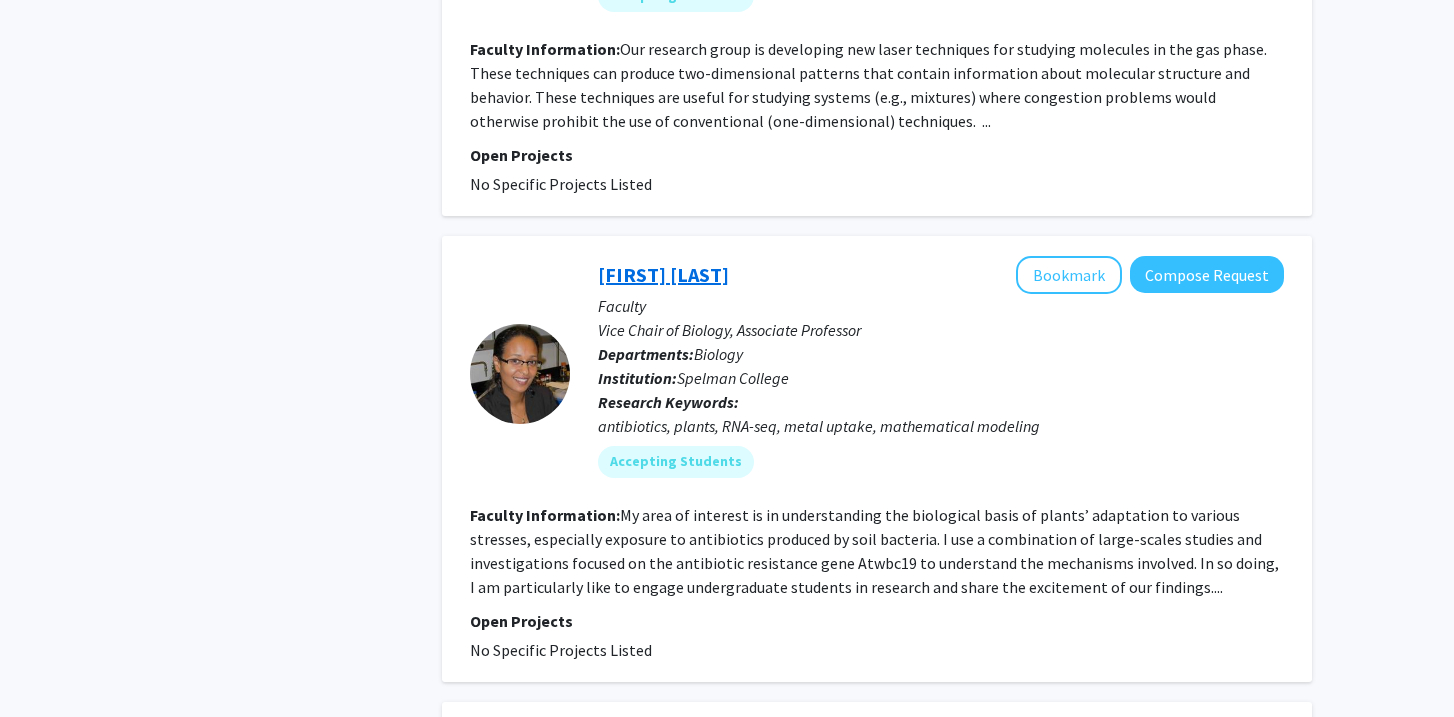 click on "[FIRST] [LAST]" 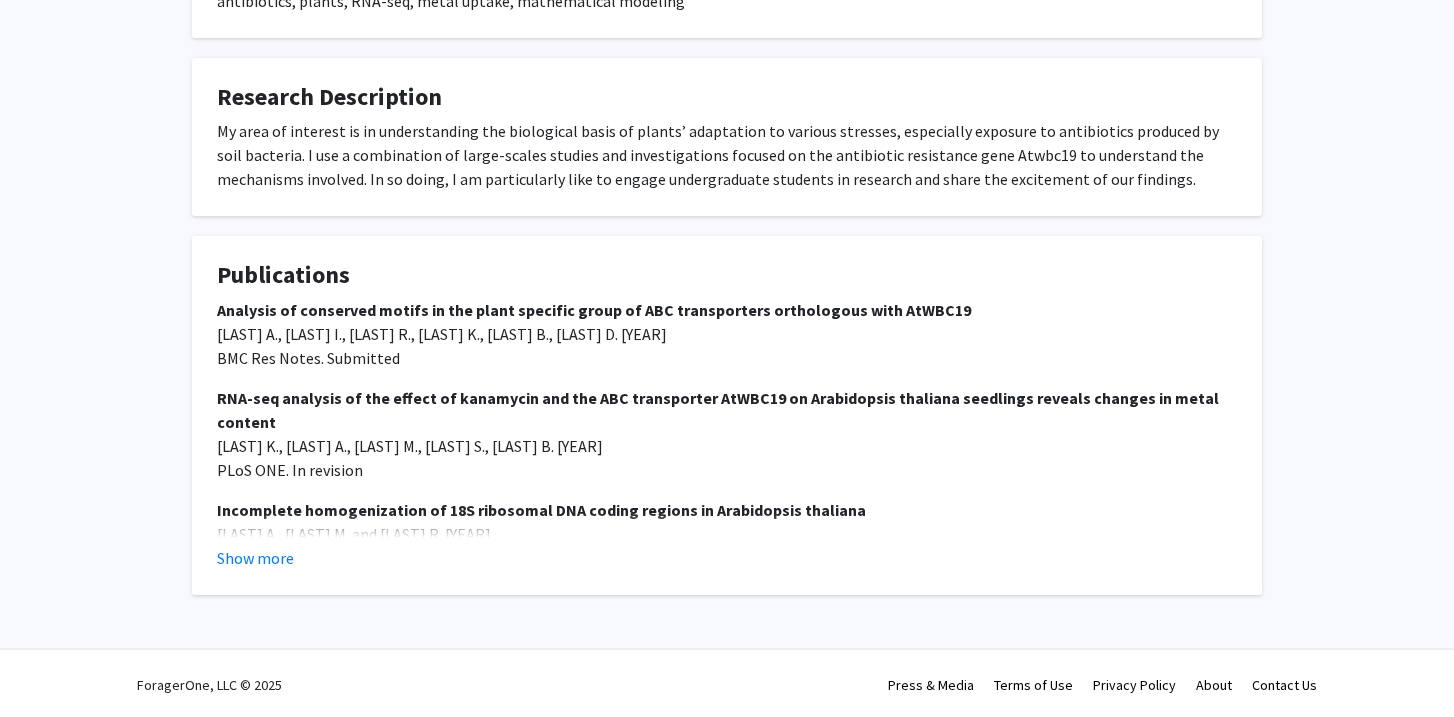 scroll, scrollTop: 714, scrollLeft: 0, axis: vertical 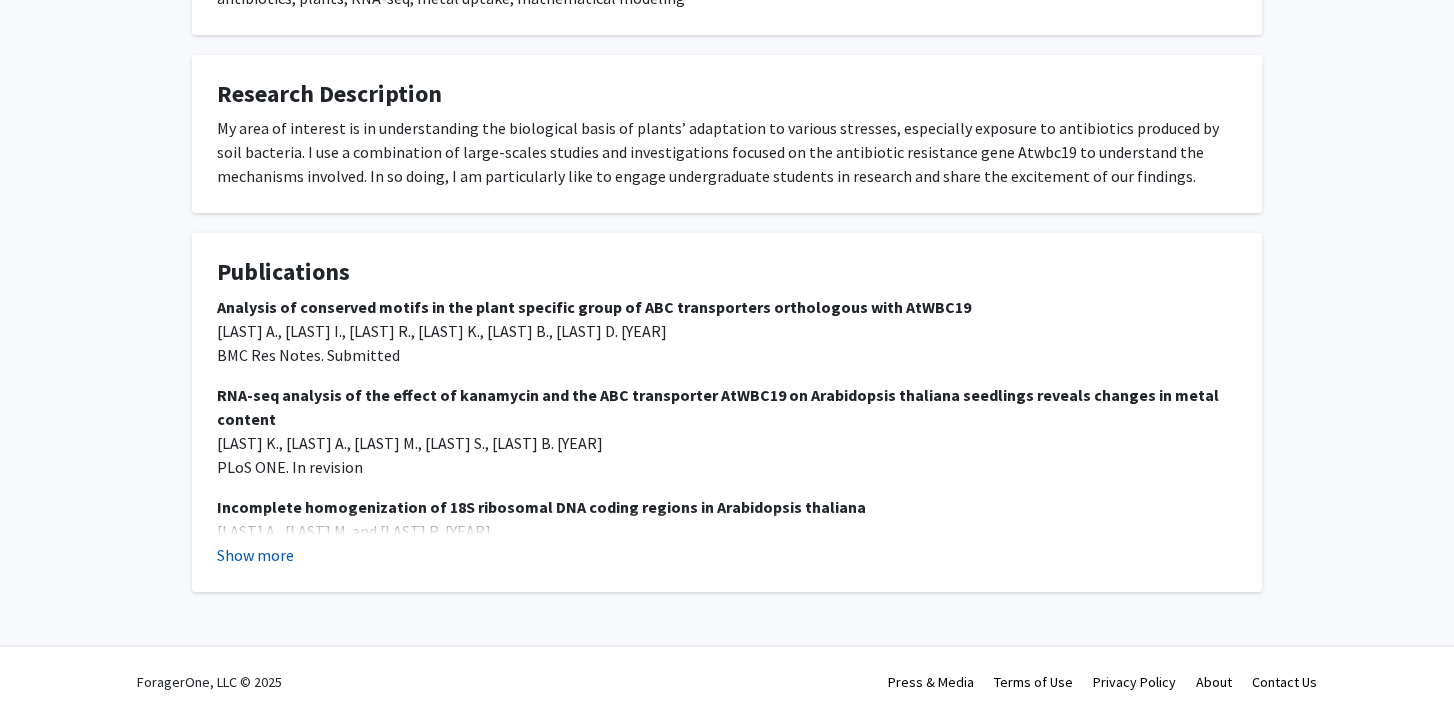 click on "Show more" 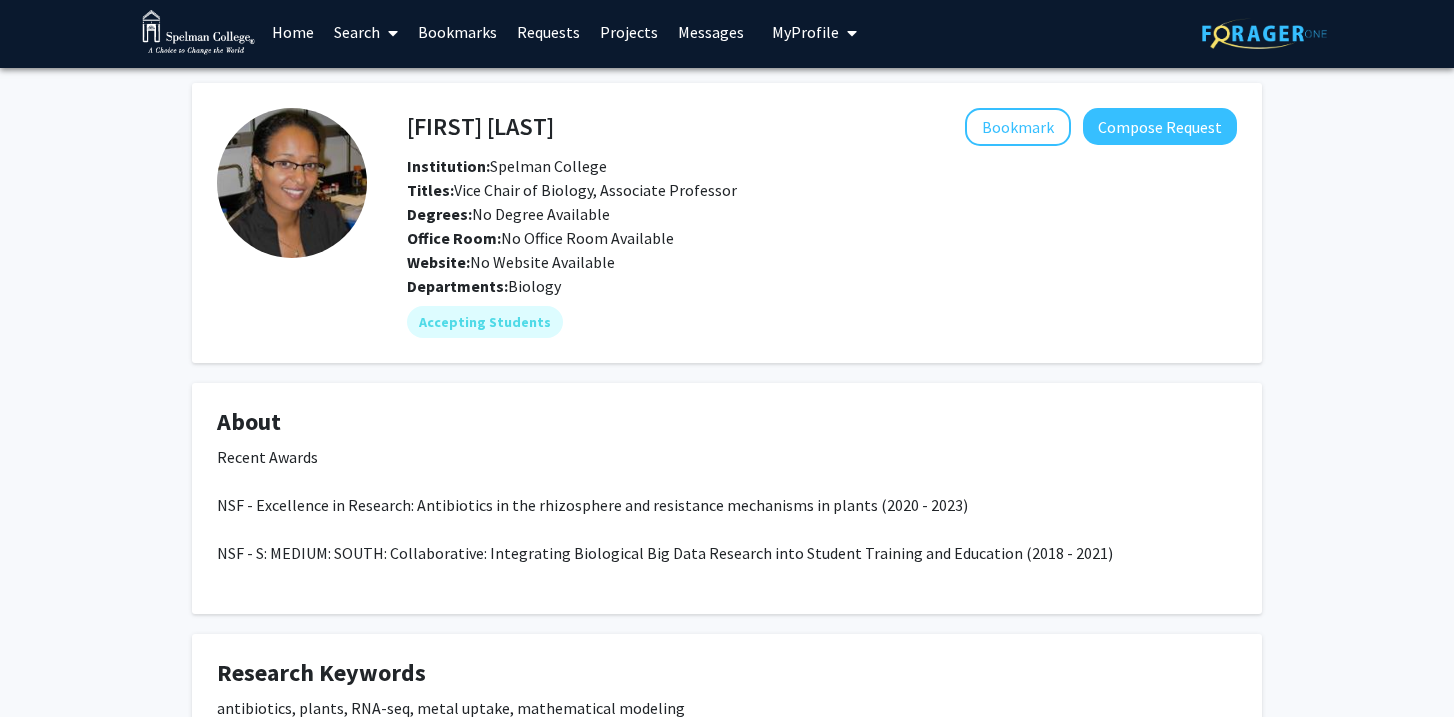 scroll, scrollTop: 0, scrollLeft: 0, axis: both 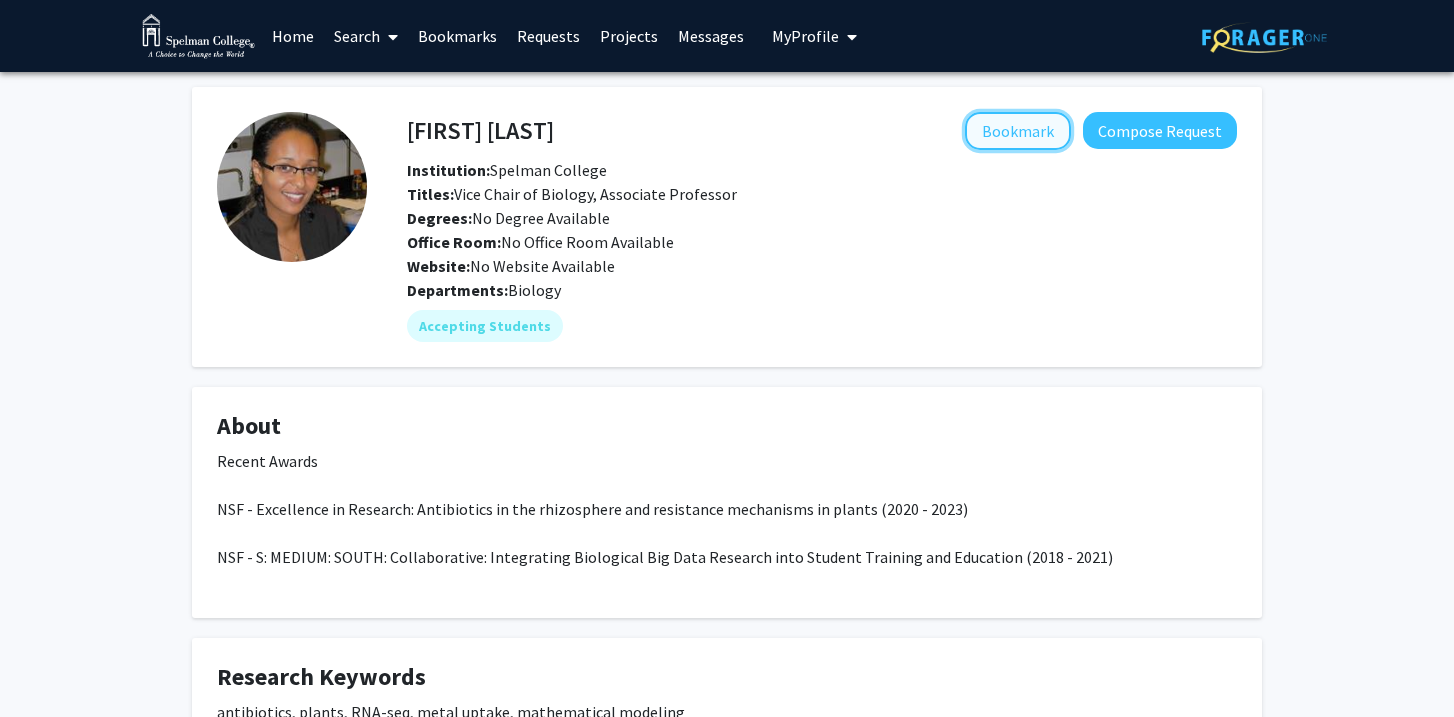 click on "Bookmark" 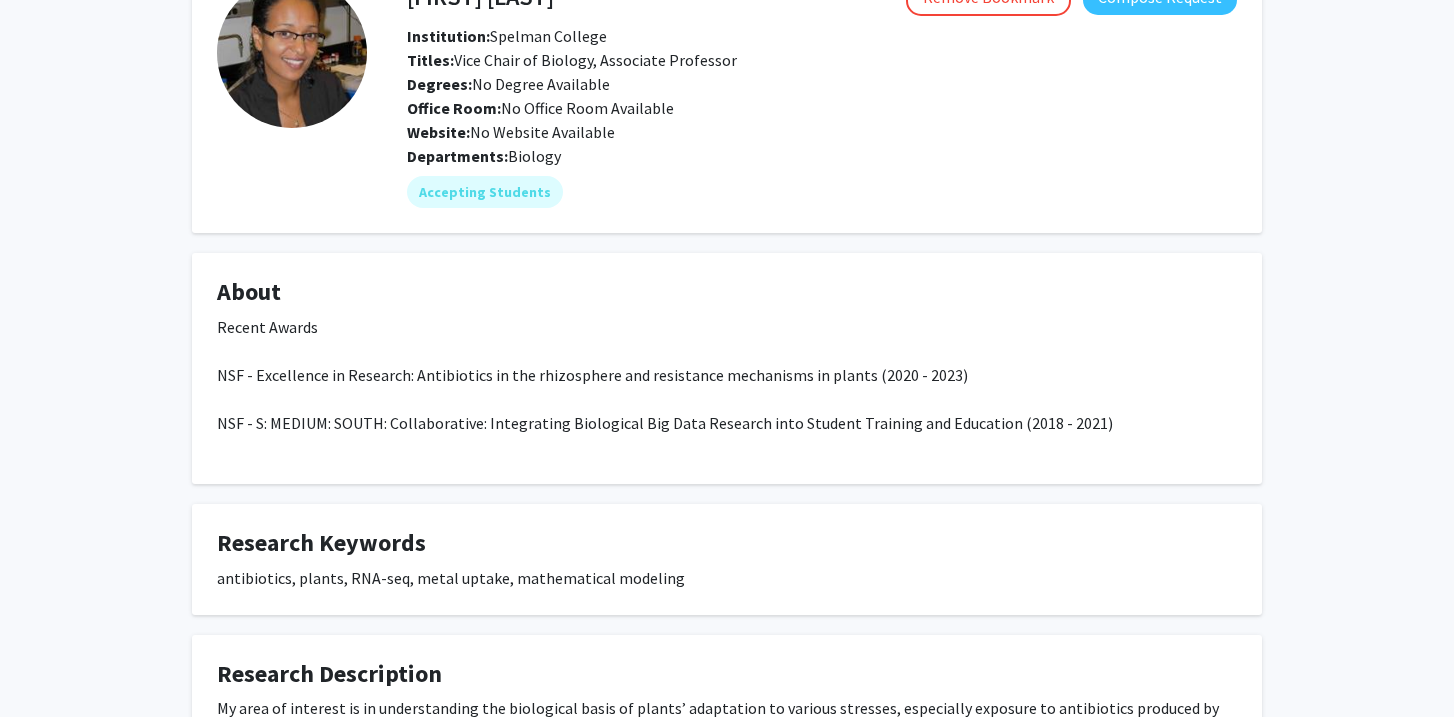scroll, scrollTop: 147, scrollLeft: 0, axis: vertical 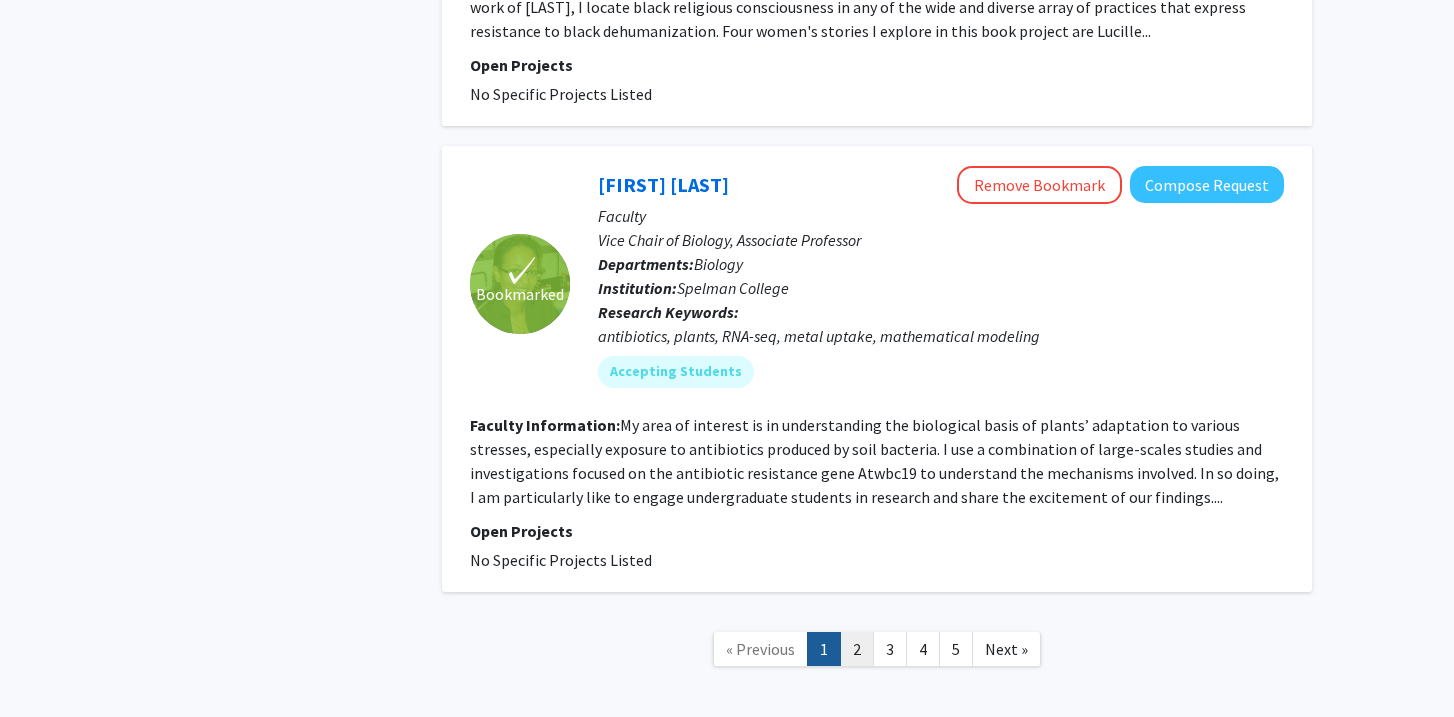 click on "2" 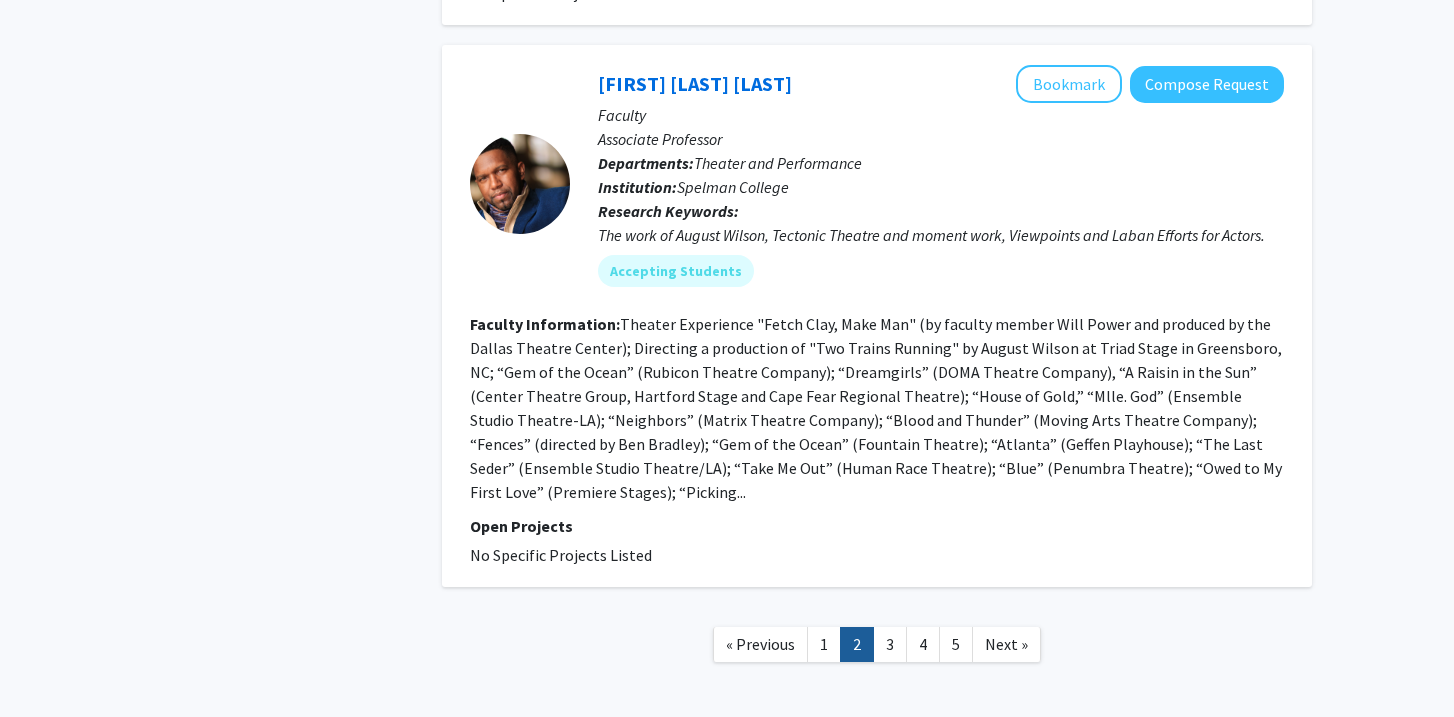 scroll, scrollTop: 5033, scrollLeft: 0, axis: vertical 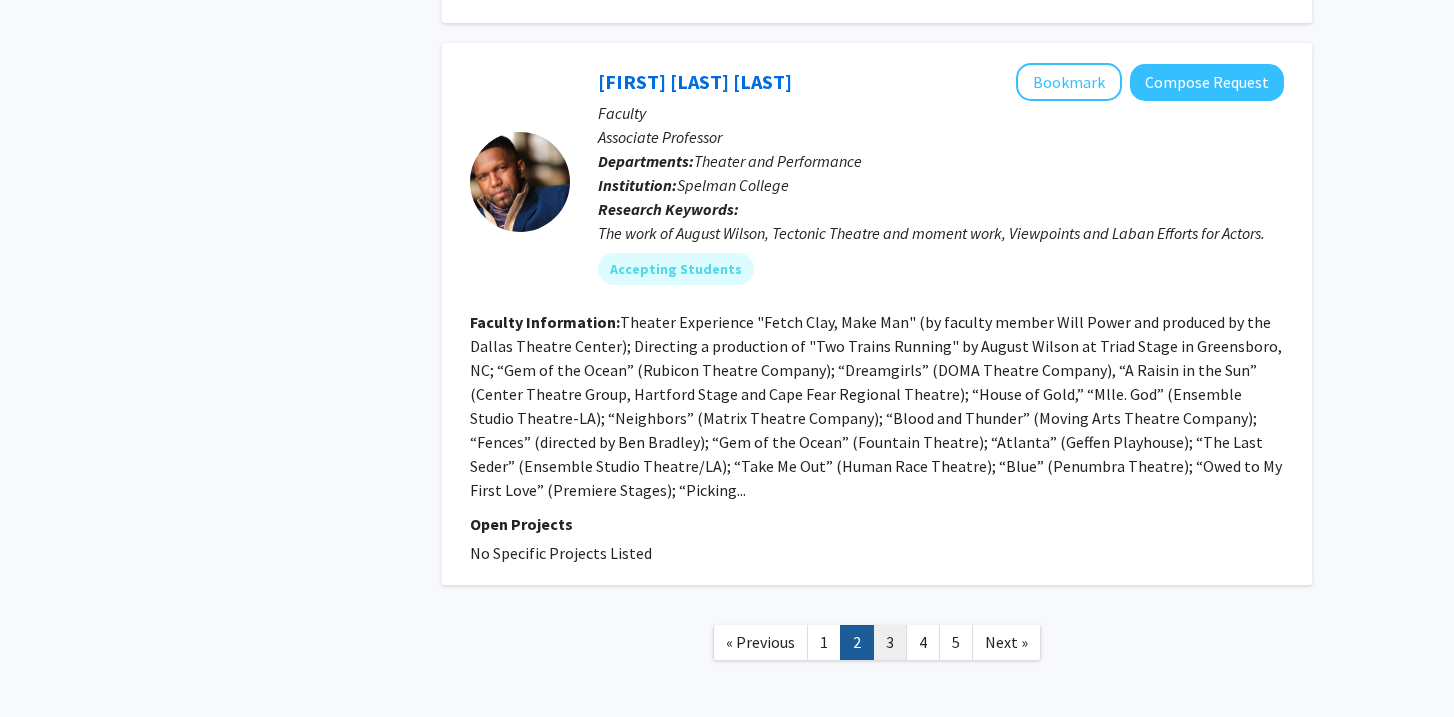 click on "3" 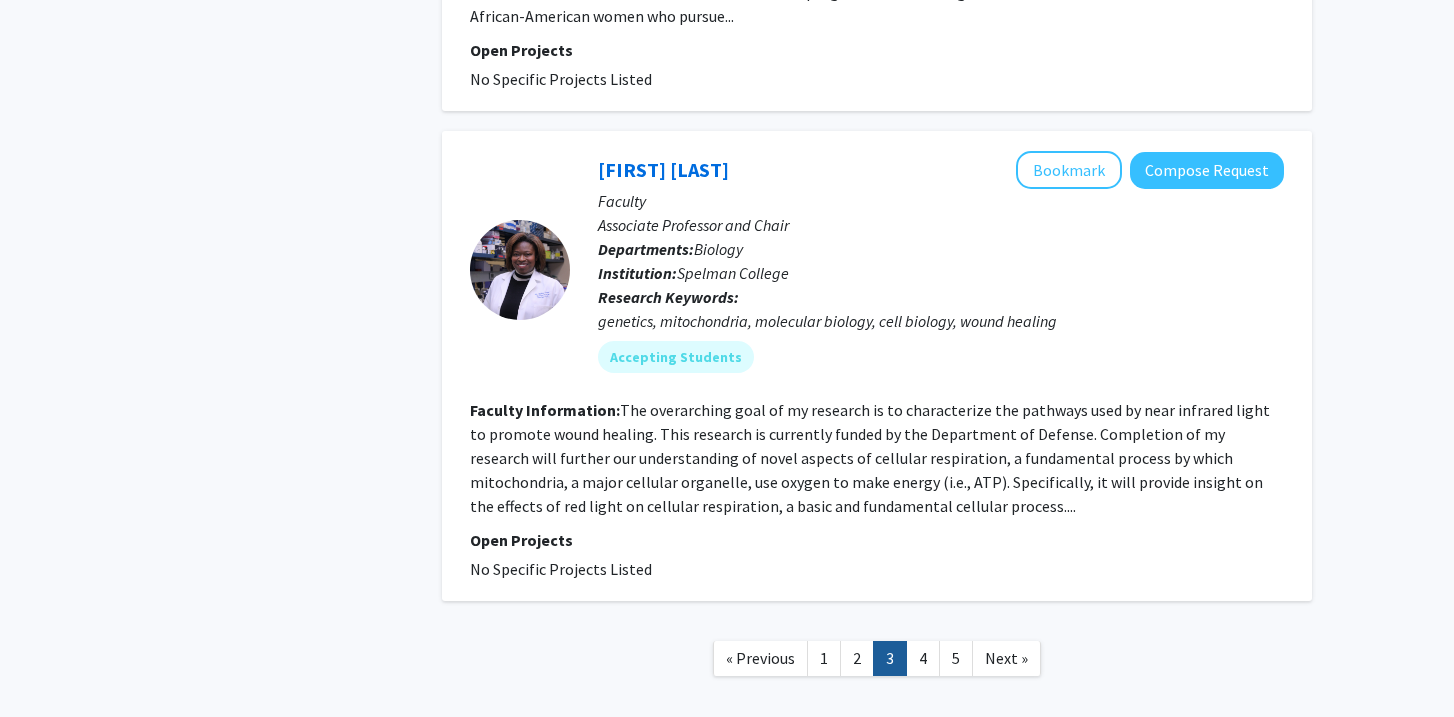 scroll, scrollTop: 4995, scrollLeft: 0, axis: vertical 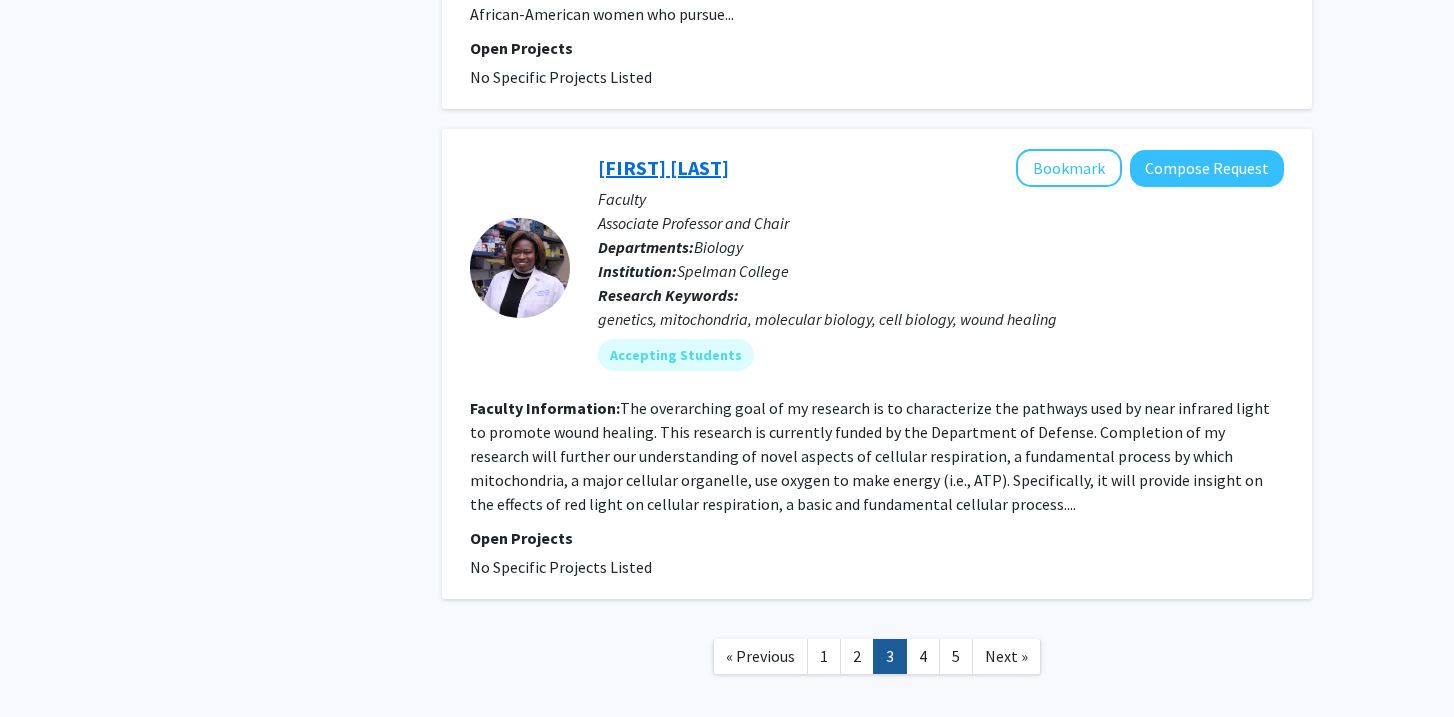 click on "[FIRST] [LAST]" 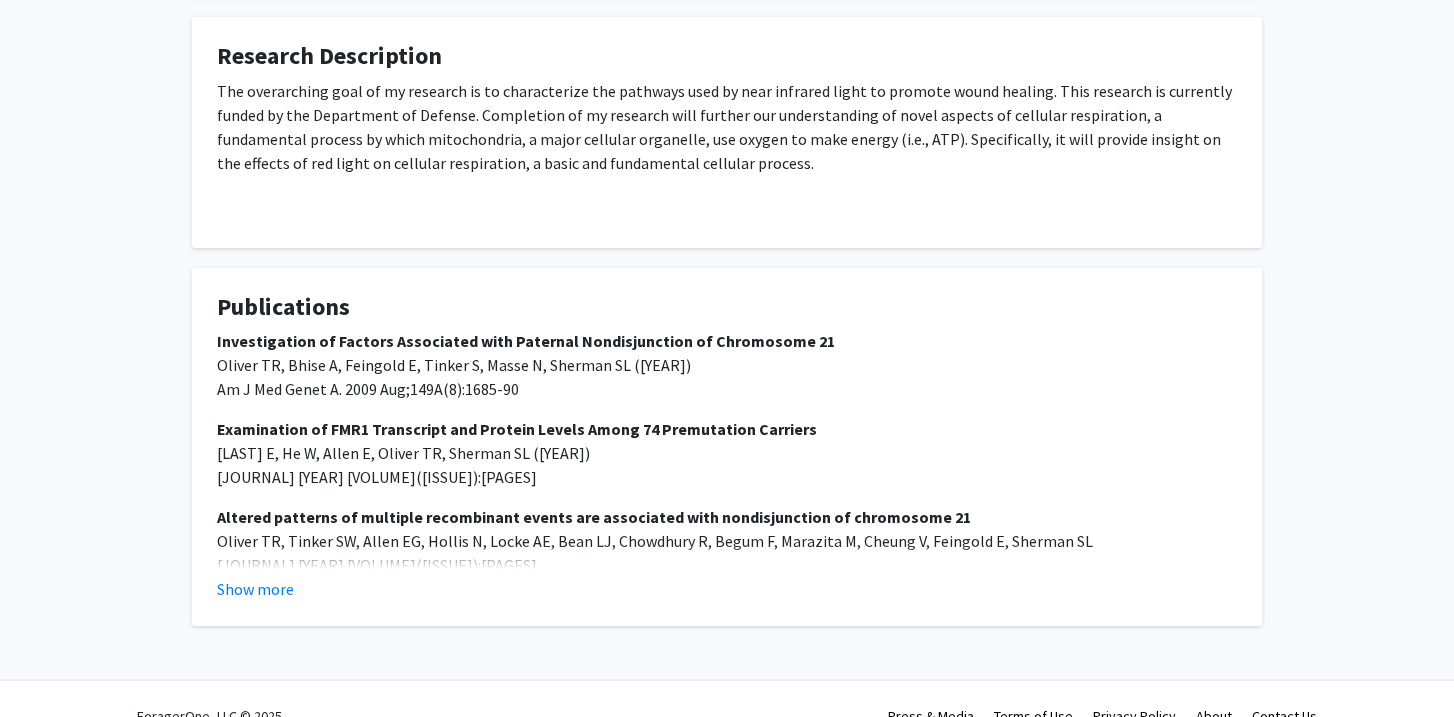 scroll, scrollTop: 486, scrollLeft: 0, axis: vertical 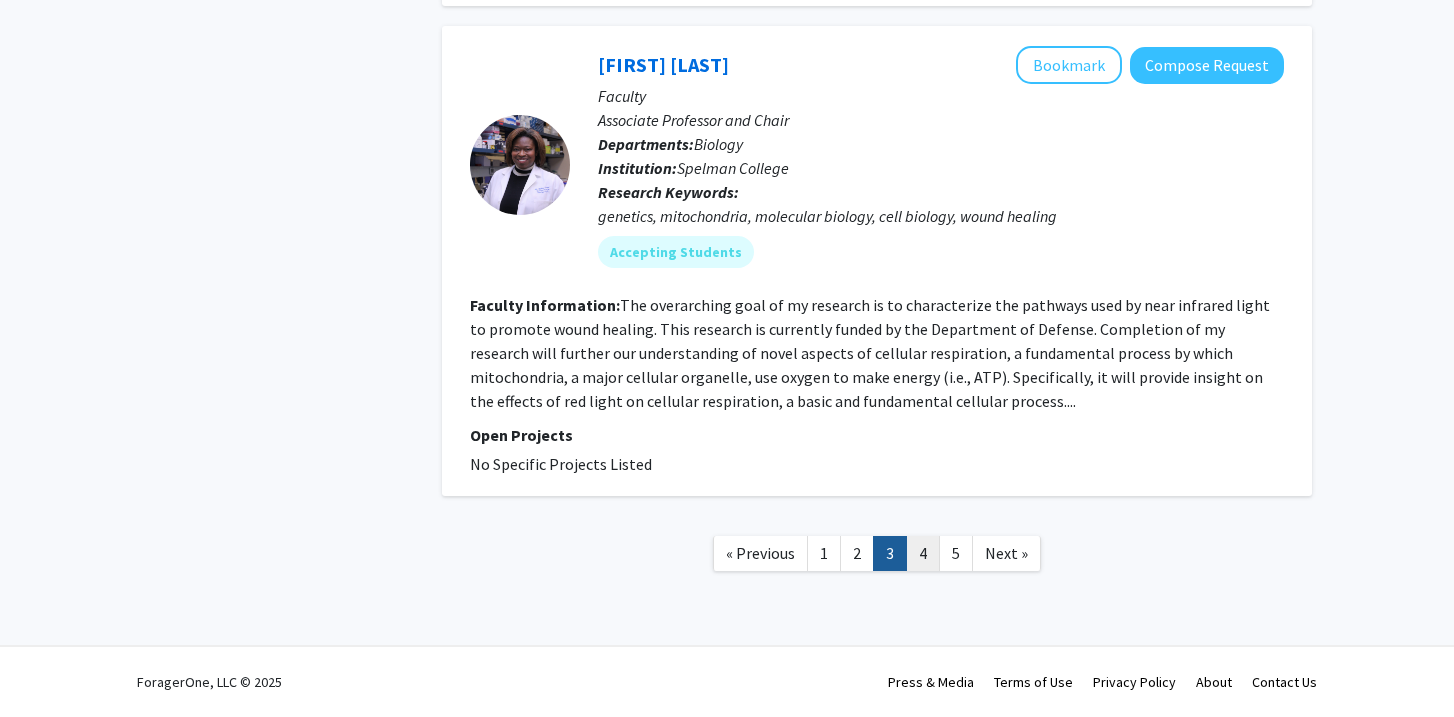 click on "4" 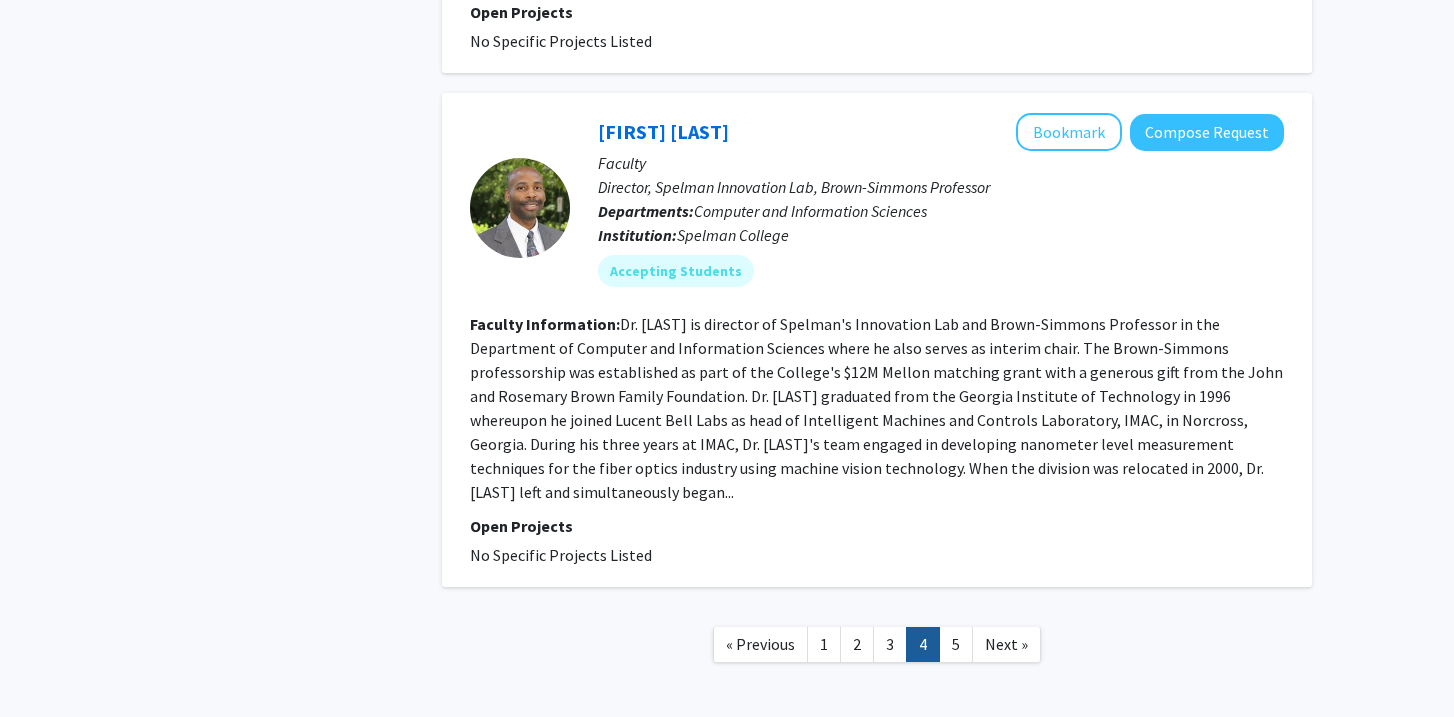 scroll, scrollTop: 3923, scrollLeft: 0, axis: vertical 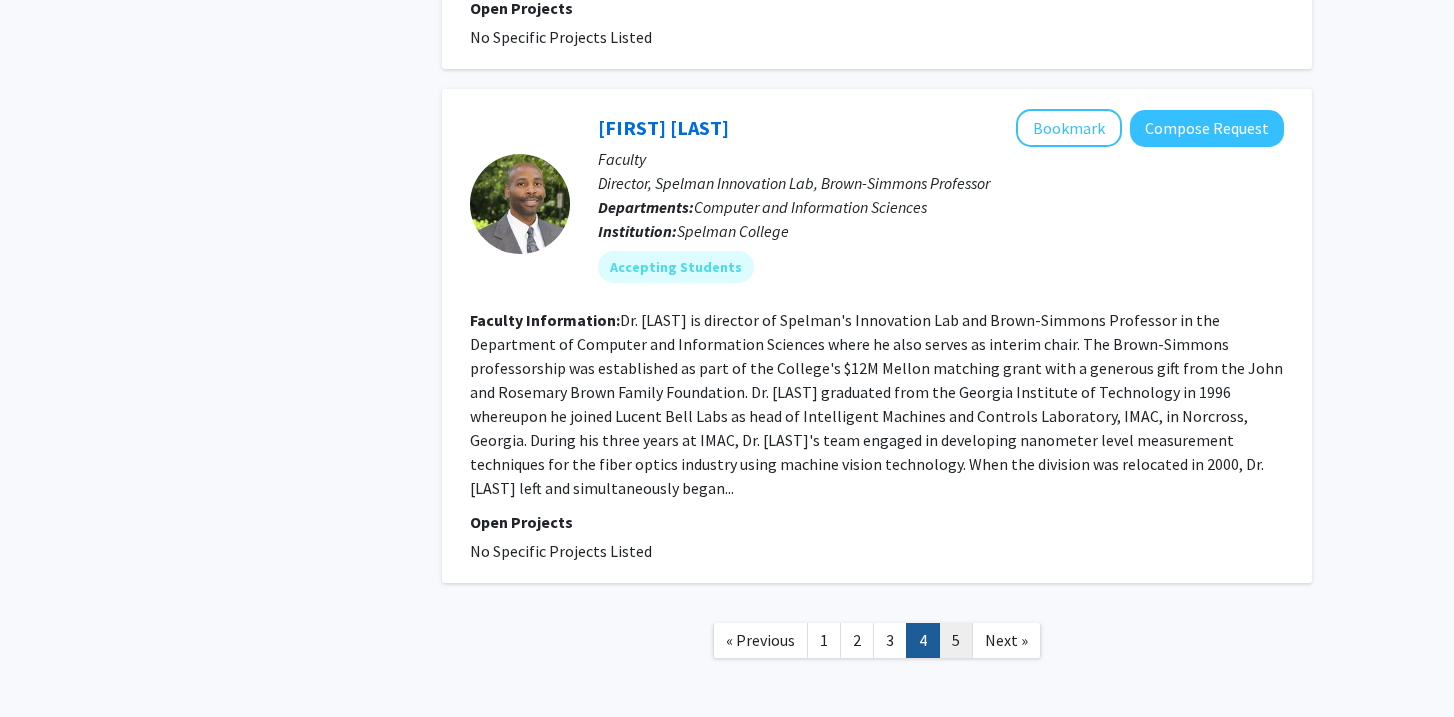 click on "5" 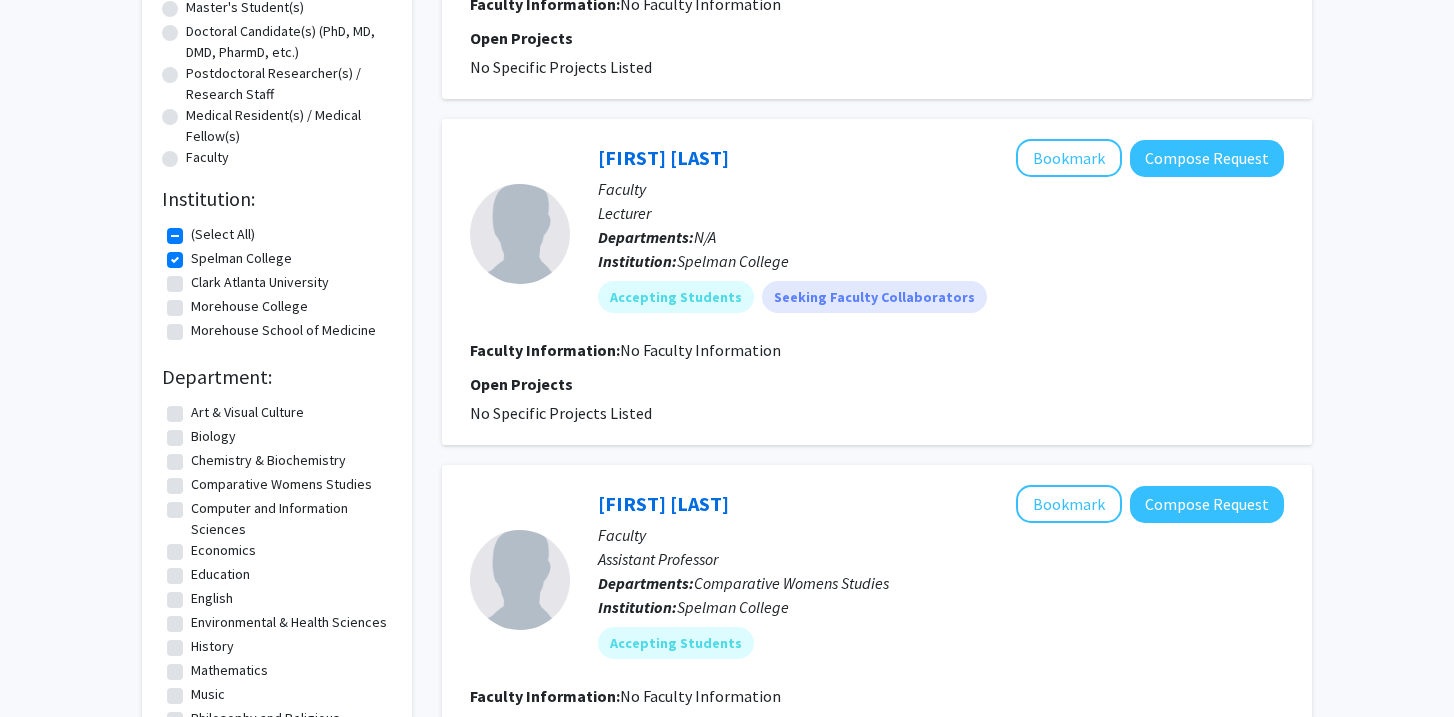 scroll, scrollTop: 430, scrollLeft: 0, axis: vertical 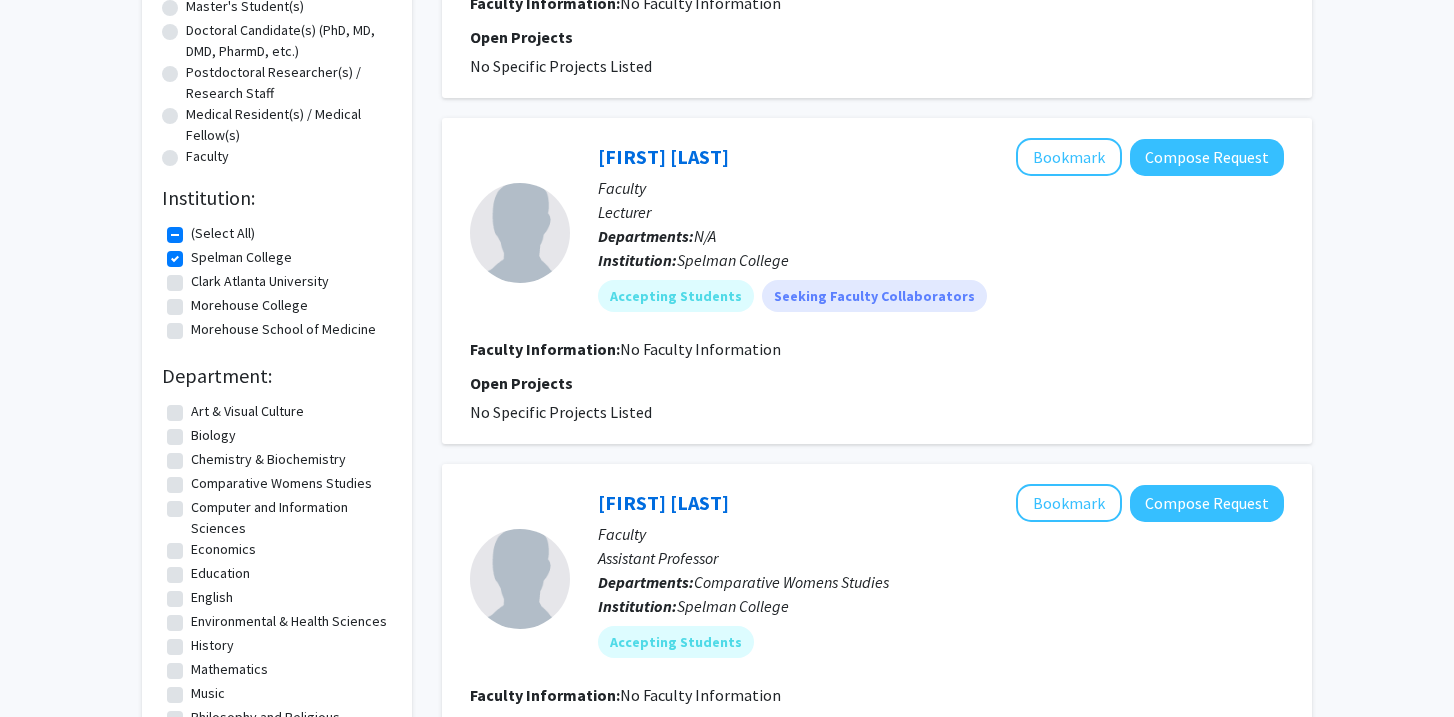 click on "Clark Atlanta University" 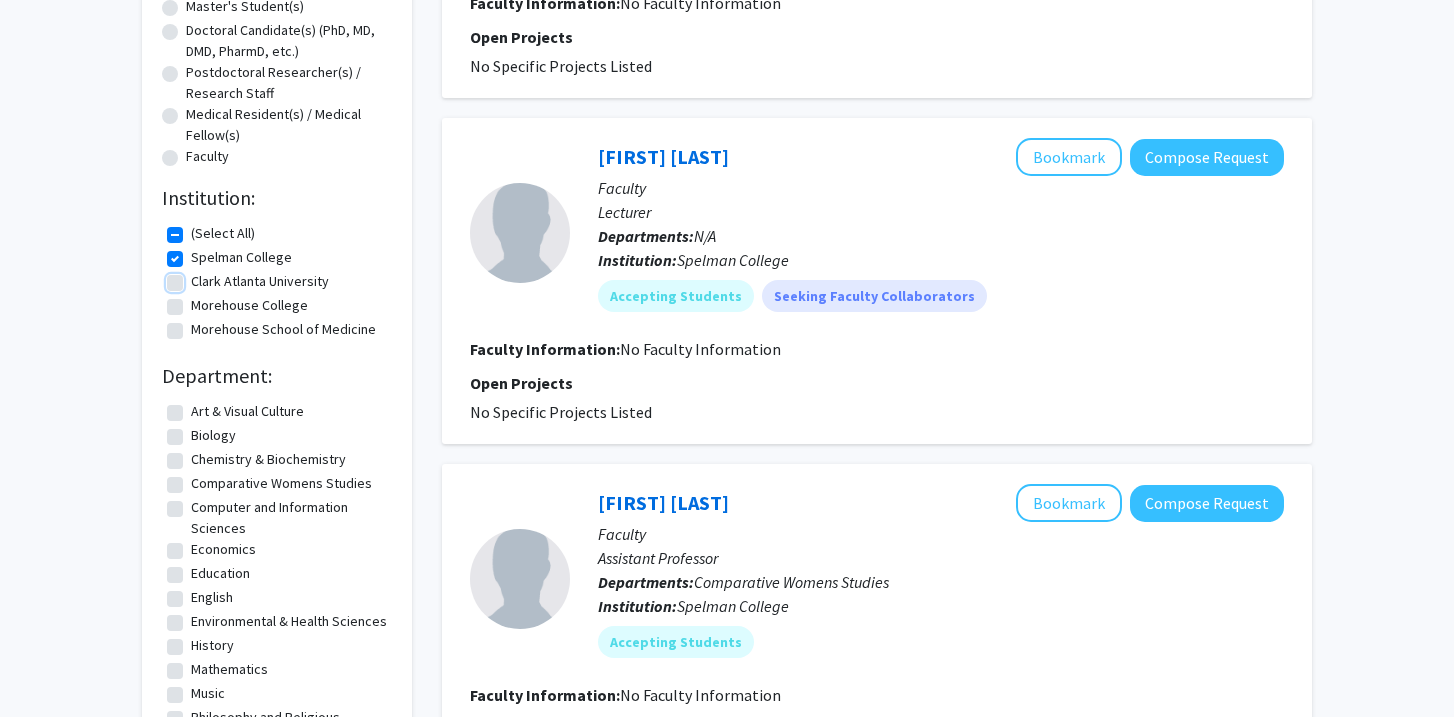 click on "Clark Atlanta University" at bounding box center (197, 277) 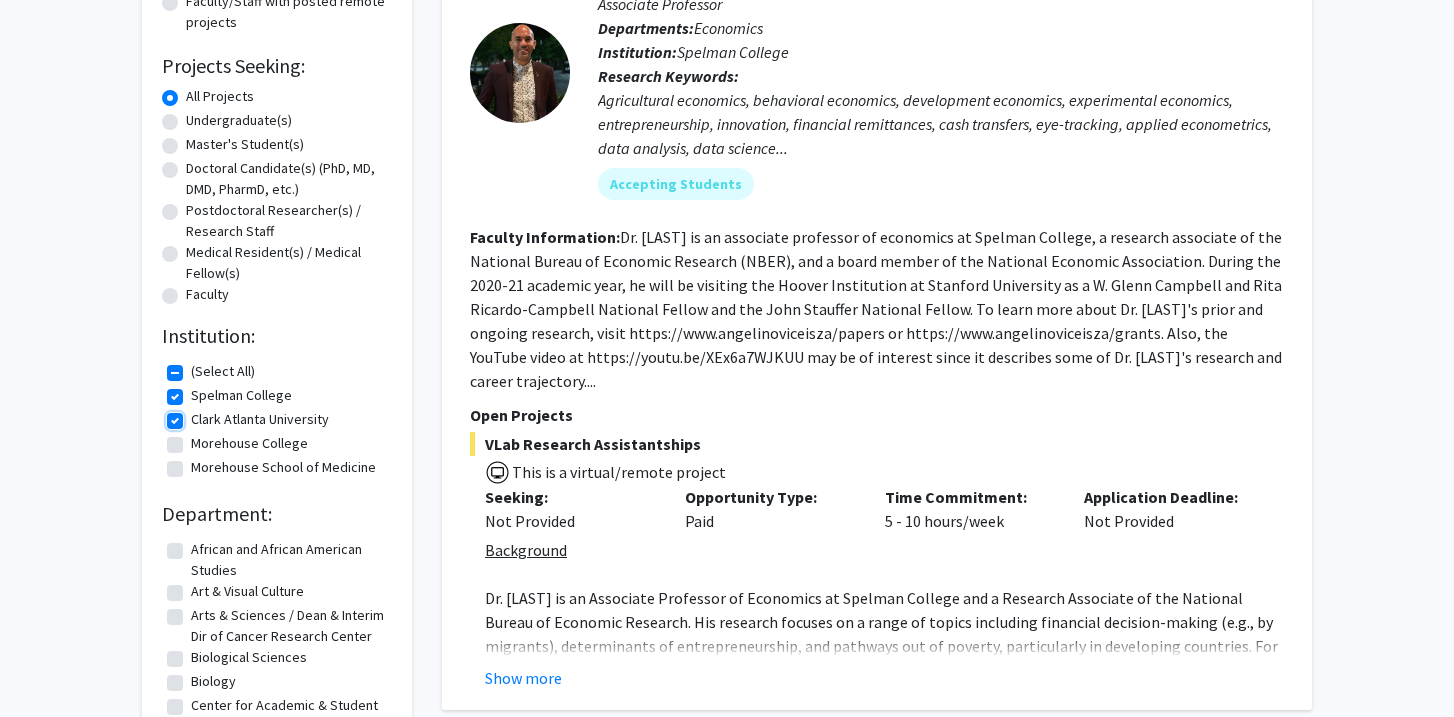 scroll, scrollTop: 450, scrollLeft: 0, axis: vertical 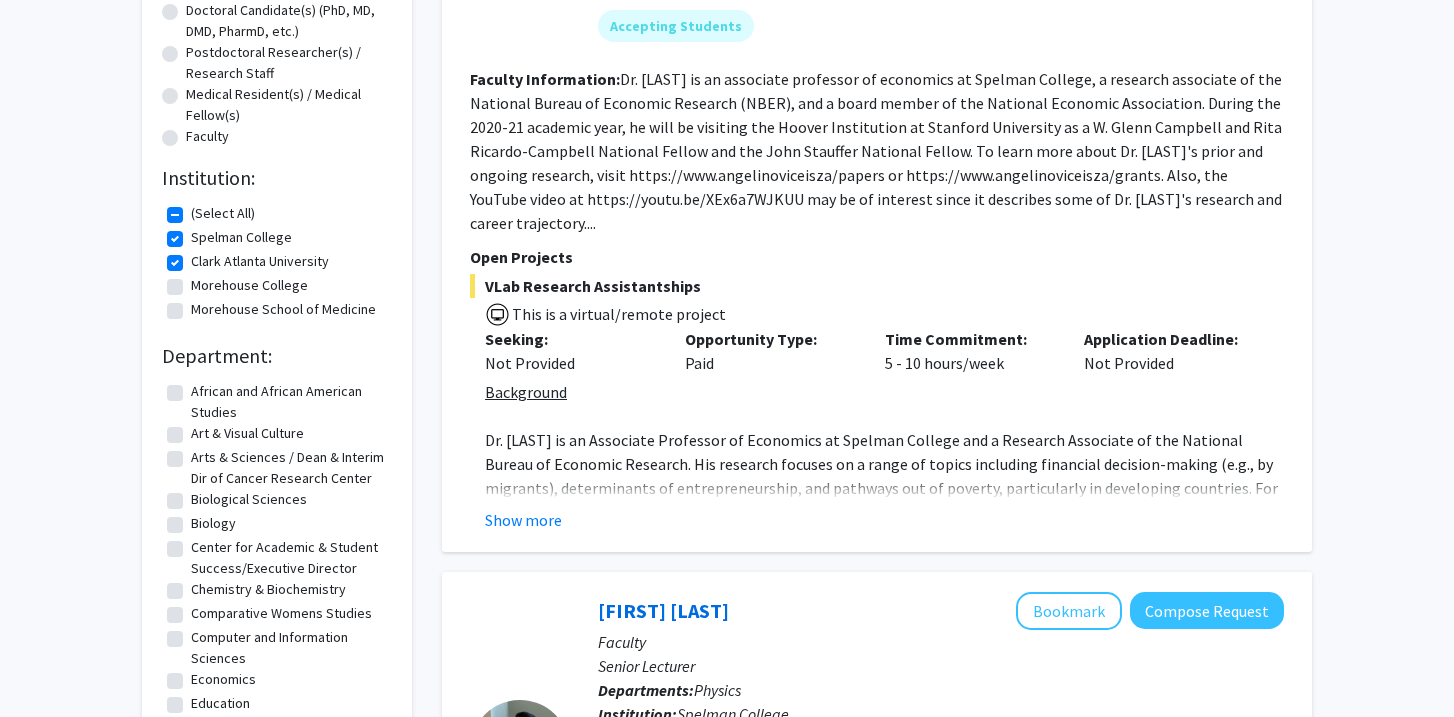 click on "Morehouse College" 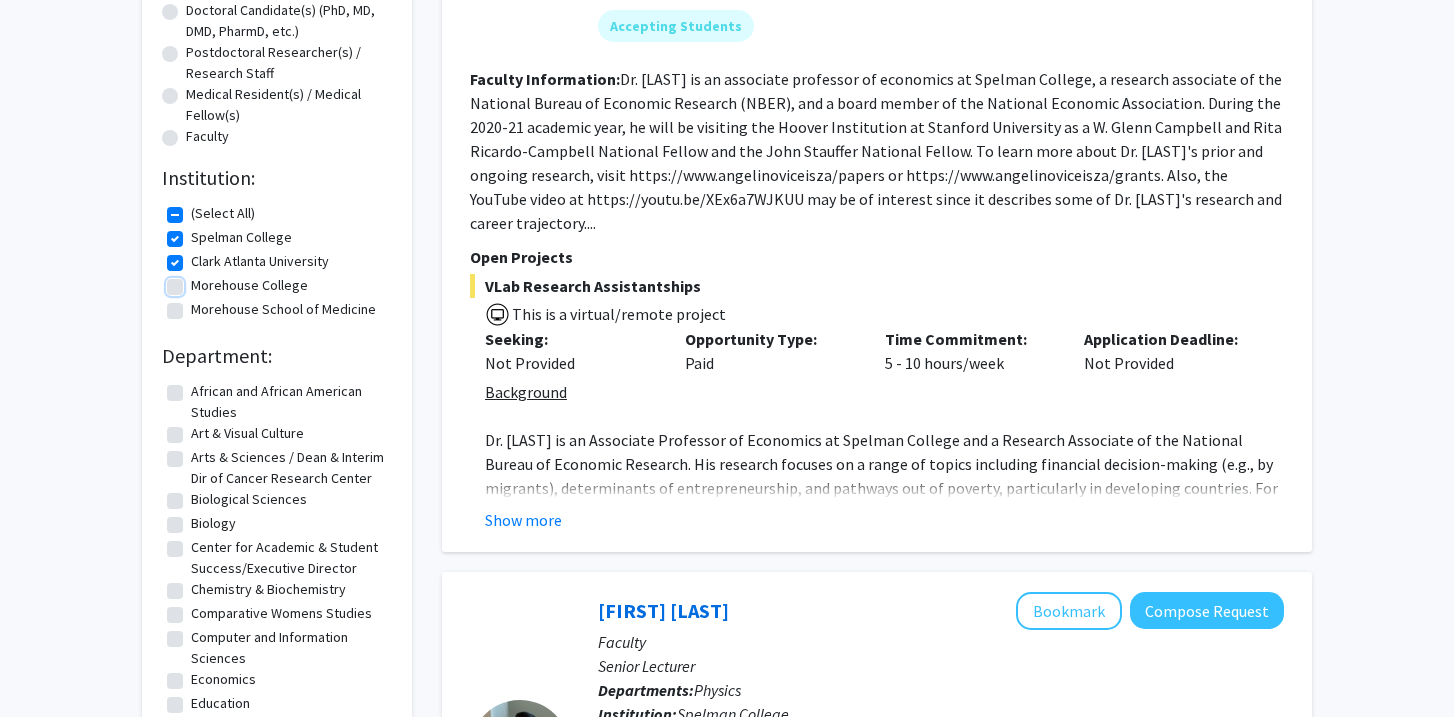 click on "Morehouse College" at bounding box center (197, 281) 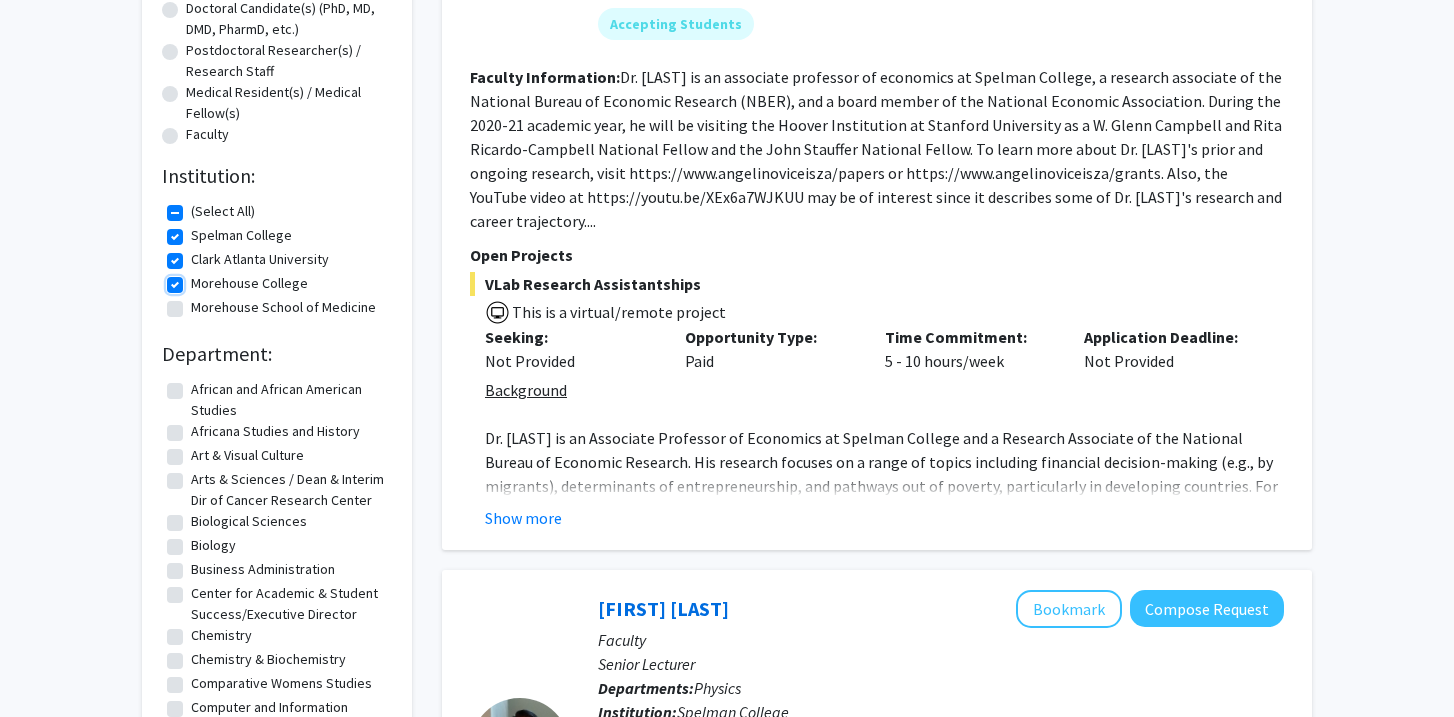 scroll, scrollTop: 553, scrollLeft: 0, axis: vertical 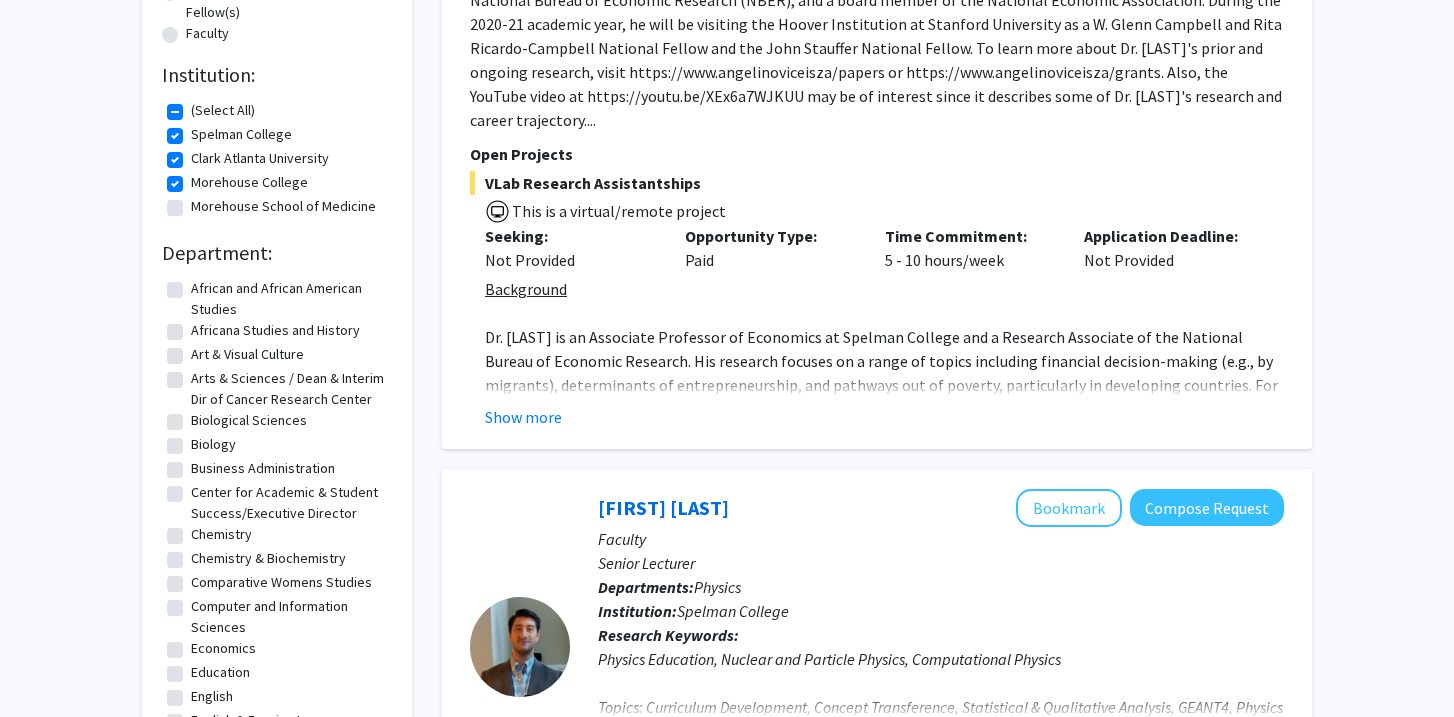 click on "Morehouse School of Medicine" 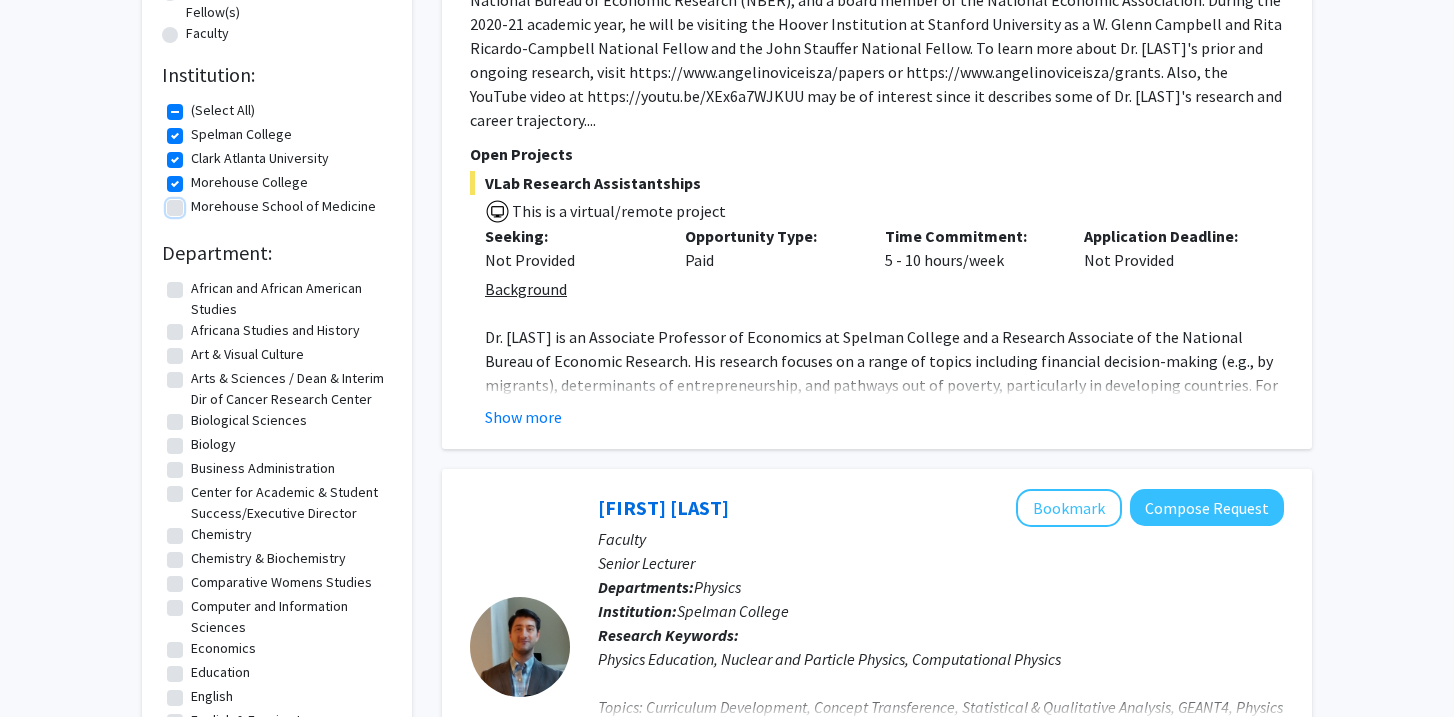 click on "Morehouse School of Medicine" at bounding box center (197, 202) 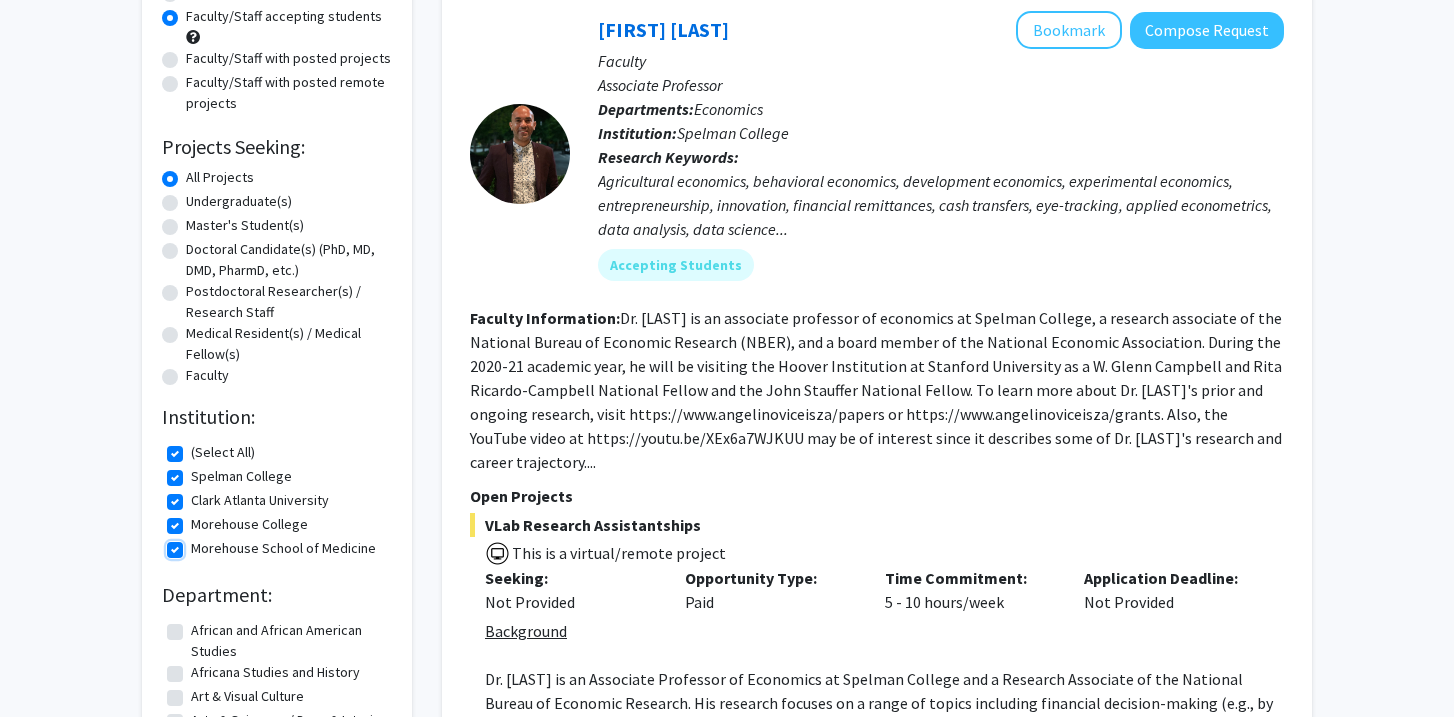 scroll, scrollTop: 290, scrollLeft: 0, axis: vertical 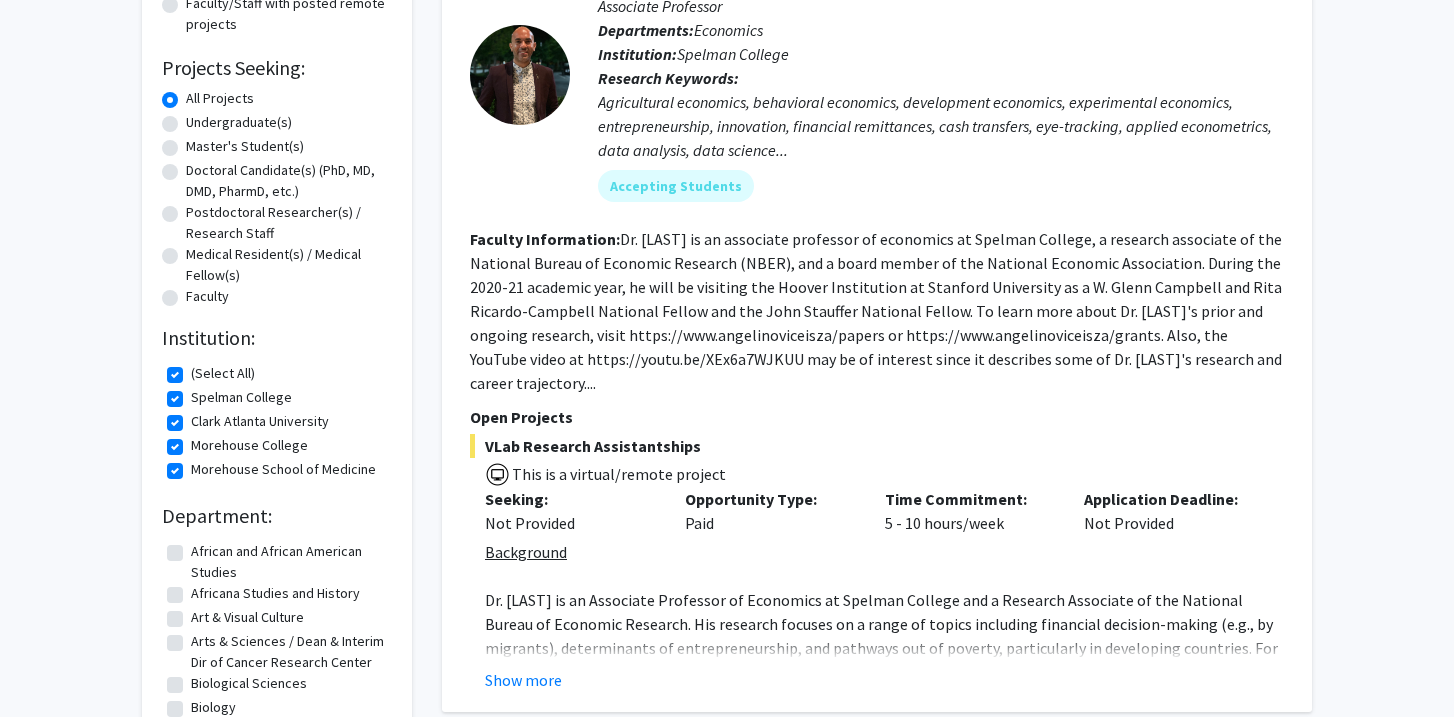 click on "Spelman College" 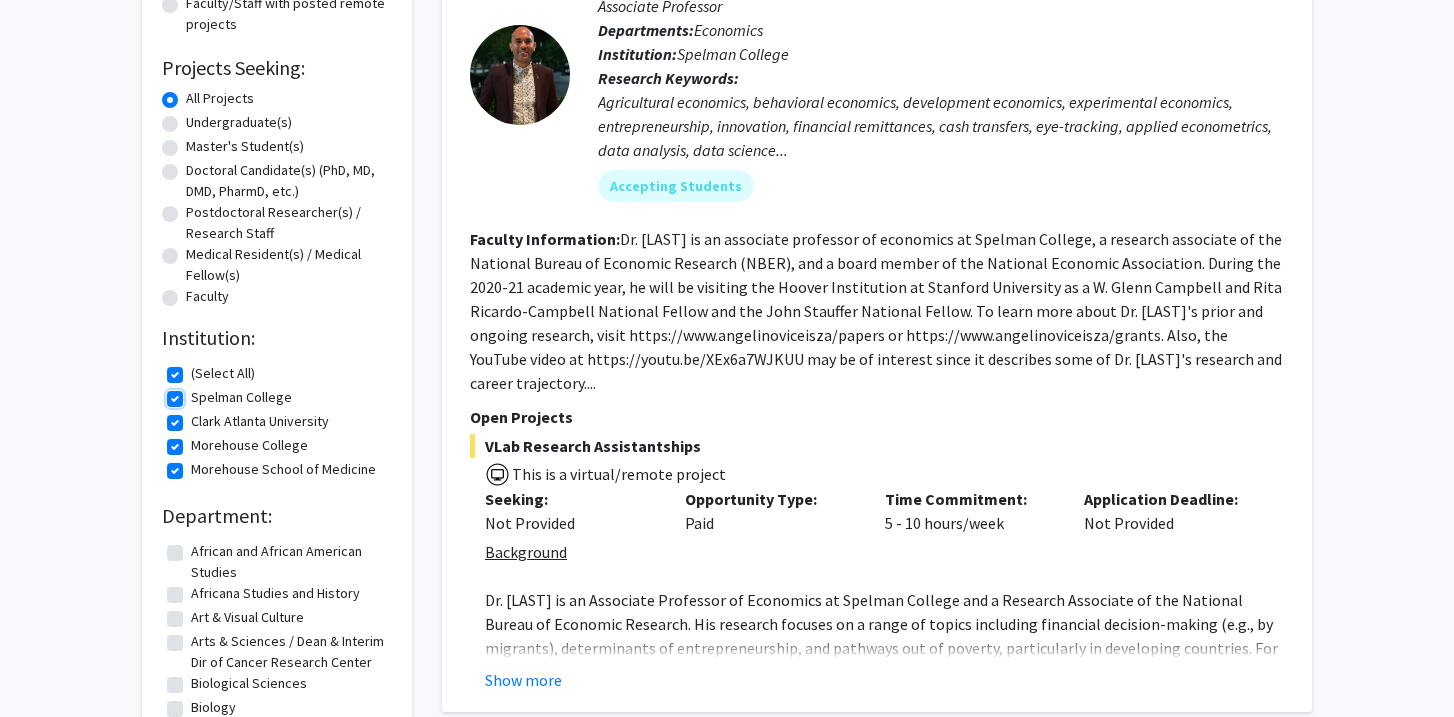 click on "Spelman College" at bounding box center [197, 393] 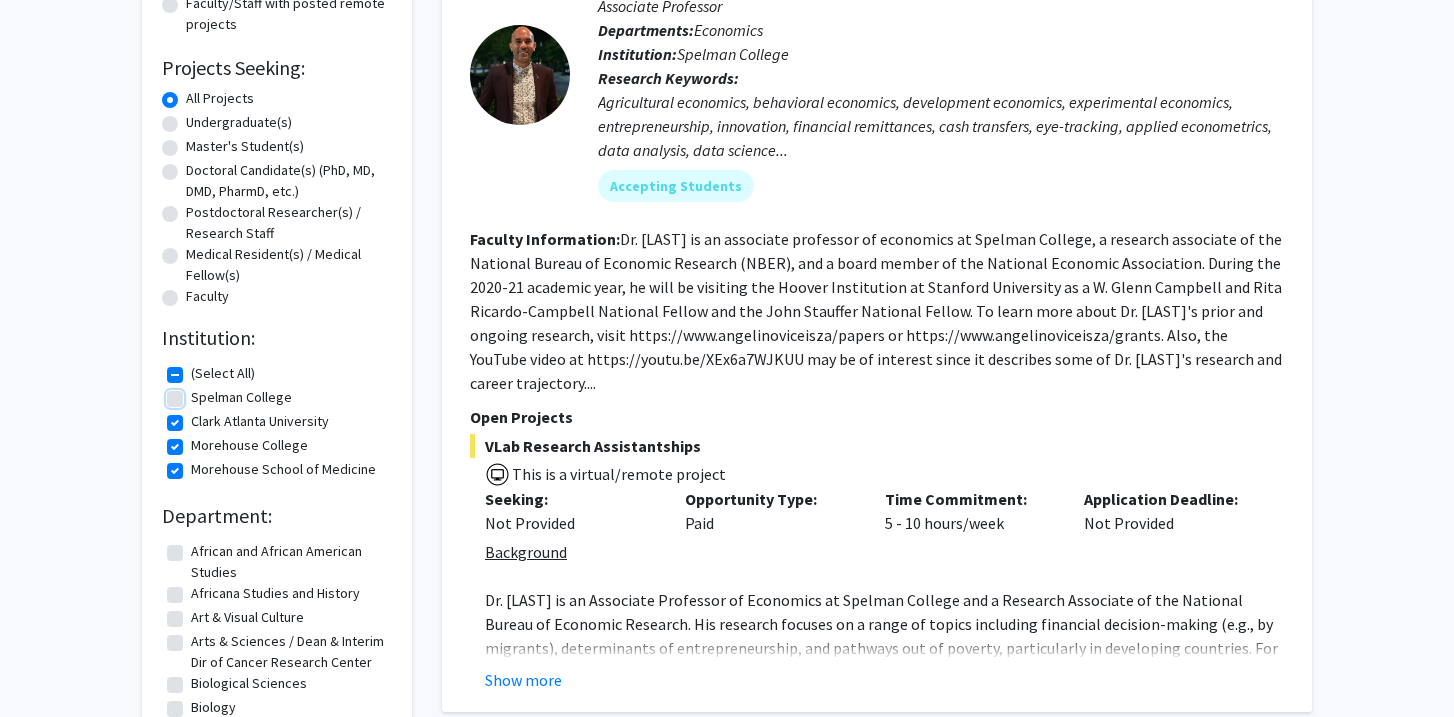 checkbox on "true" 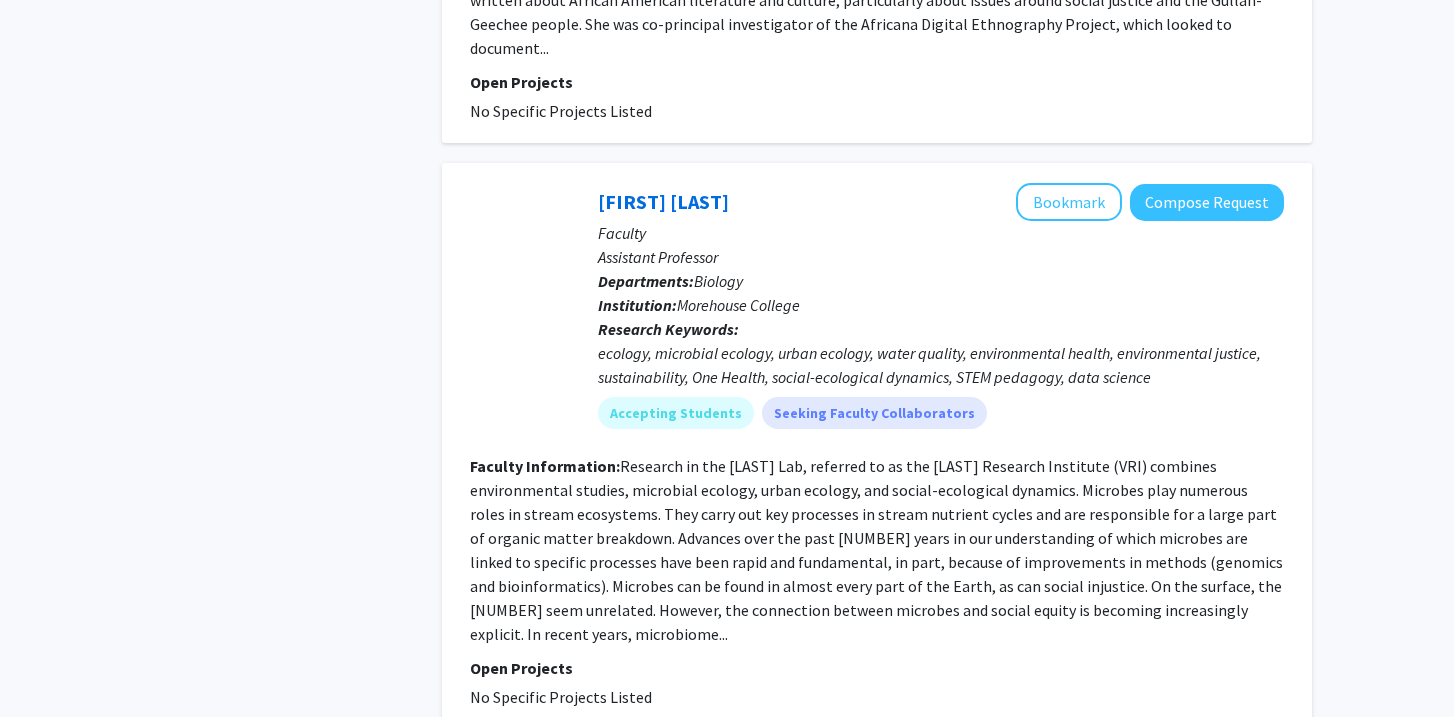 scroll, scrollTop: 3728, scrollLeft: 0, axis: vertical 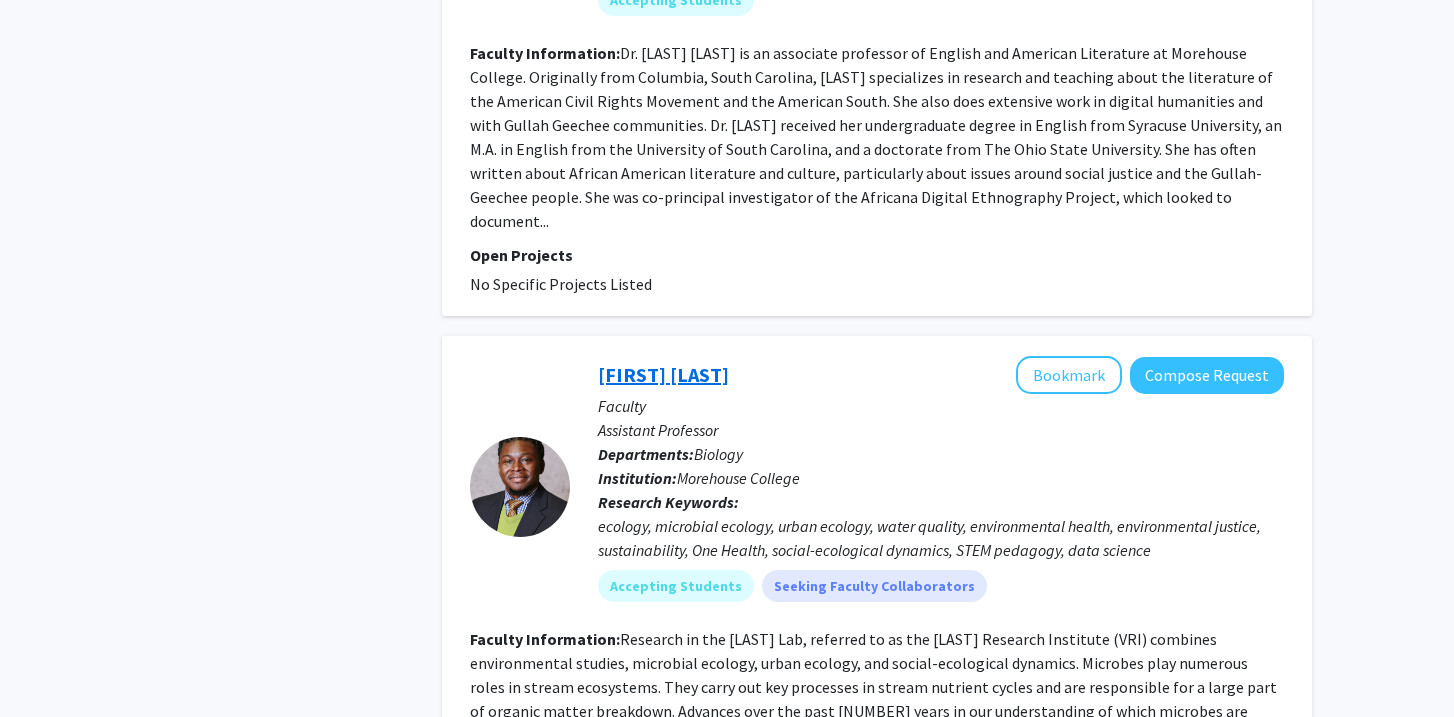 click on "[FIRST] [LAST]" 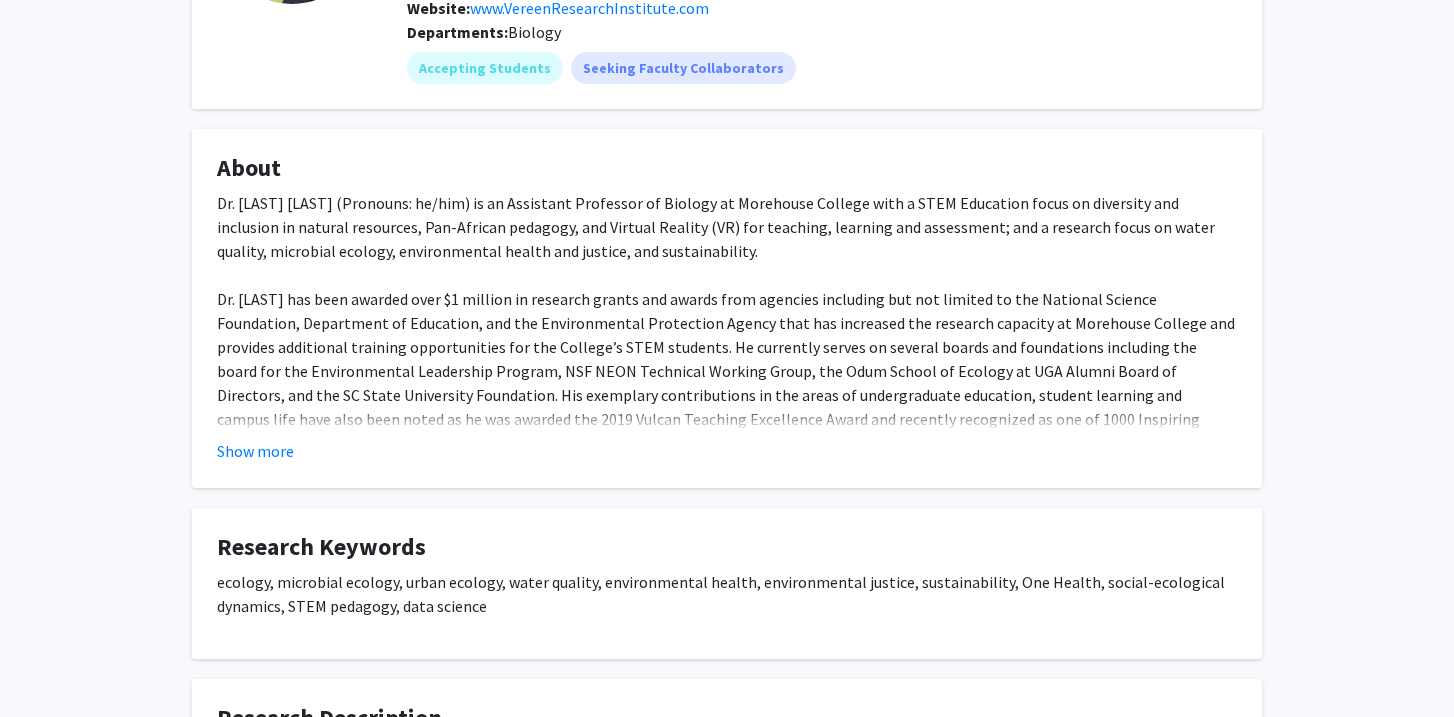 scroll, scrollTop: 260, scrollLeft: 0, axis: vertical 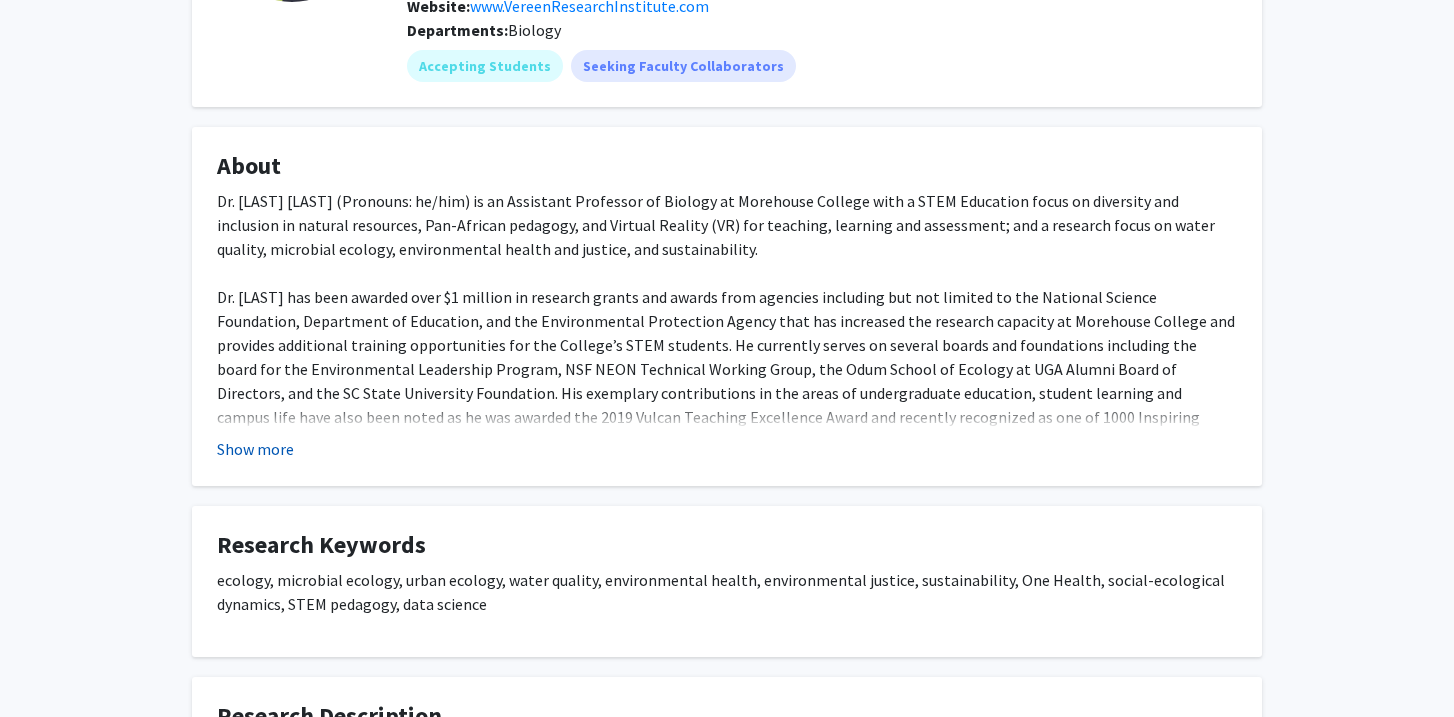 click on "Show more" 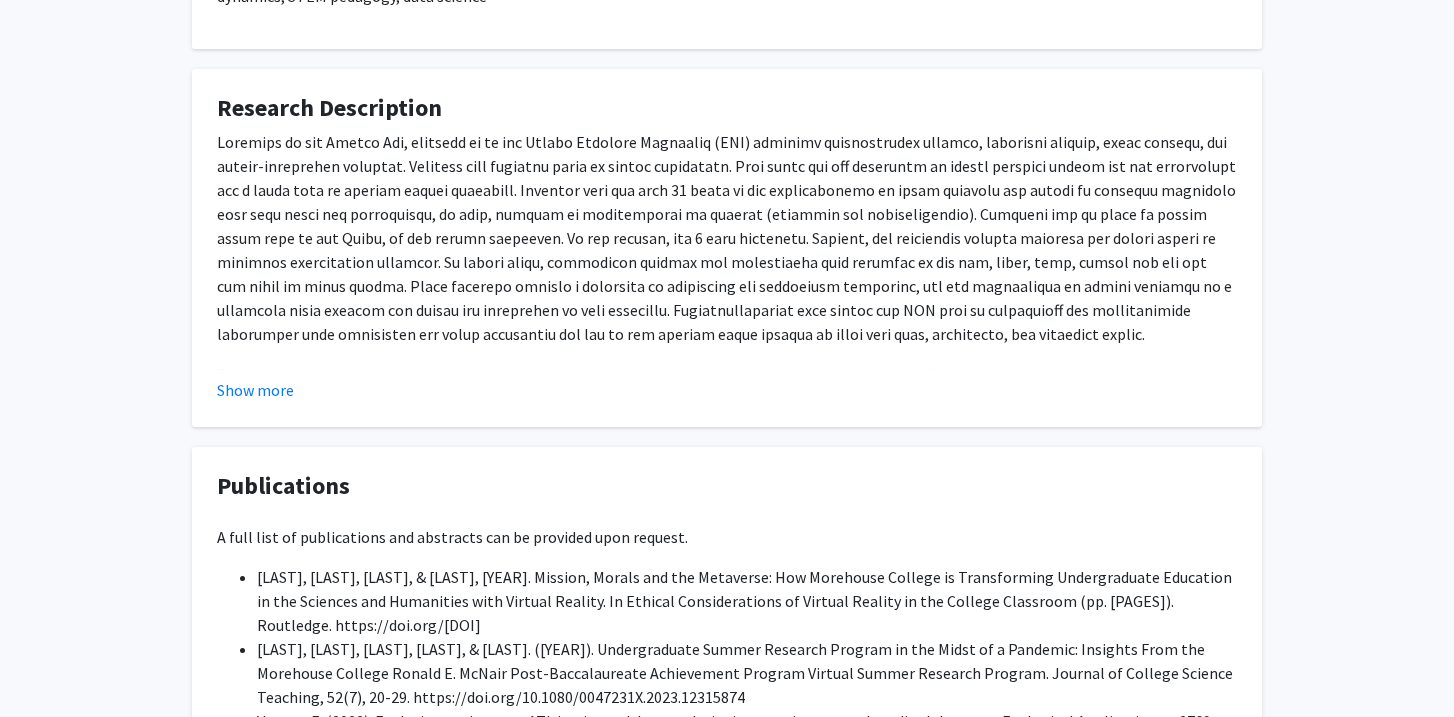 scroll, scrollTop: 1106, scrollLeft: 0, axis: vertical 